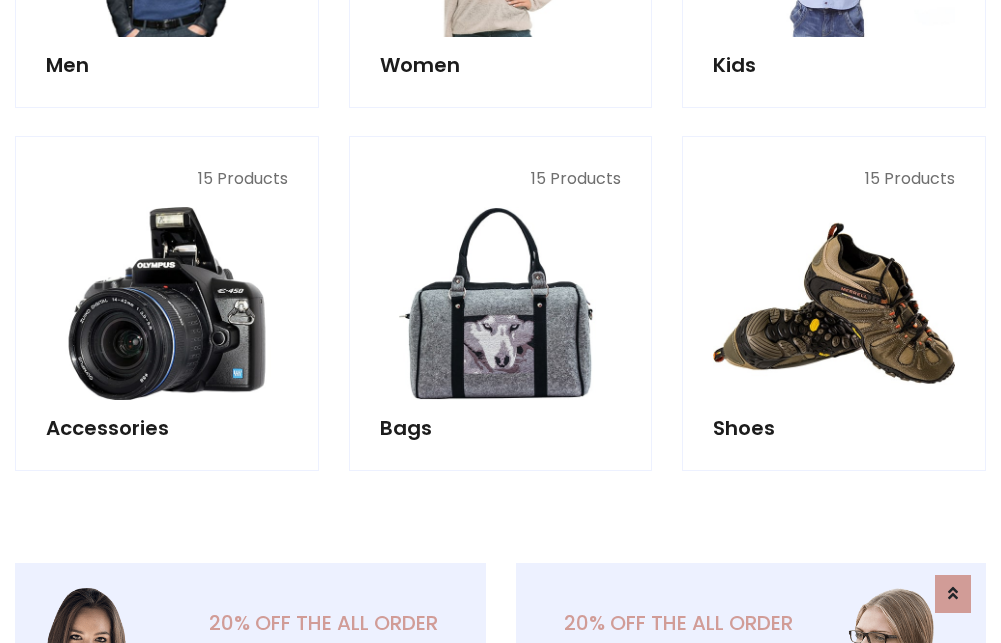 scroll, scrollTop: 853, scrollLeft: 0, axis: vertical 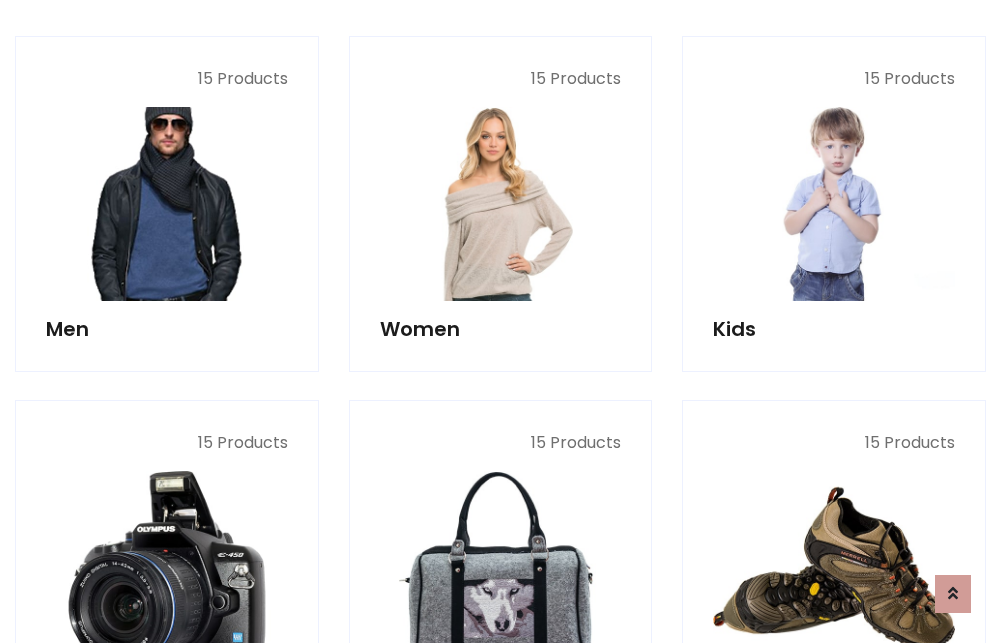 click at bounding box center (167, 204) 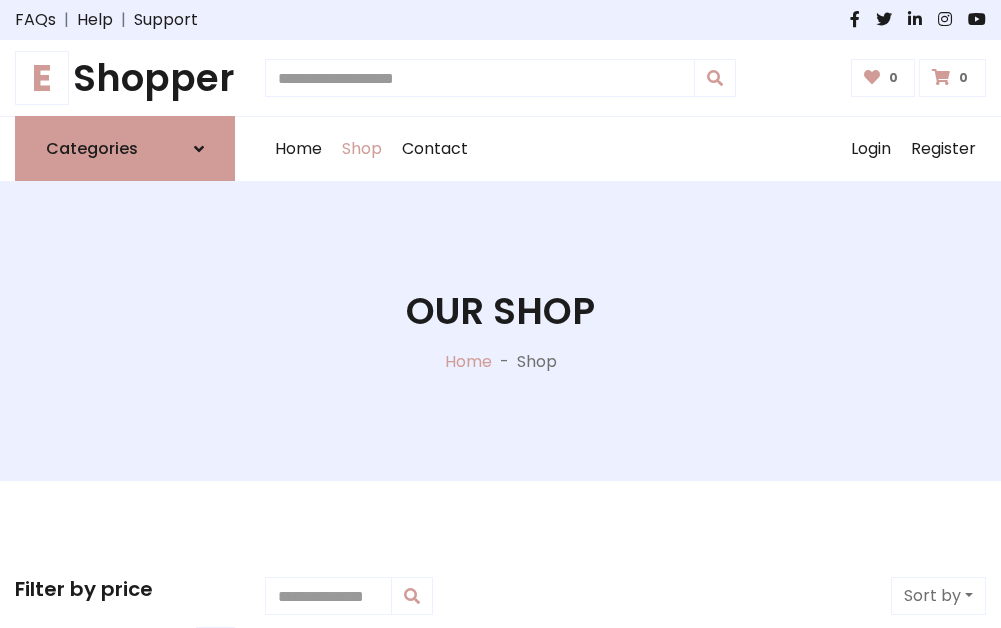 scroll, scrollTop: 807, scrollLeft: 0, axis: vertical 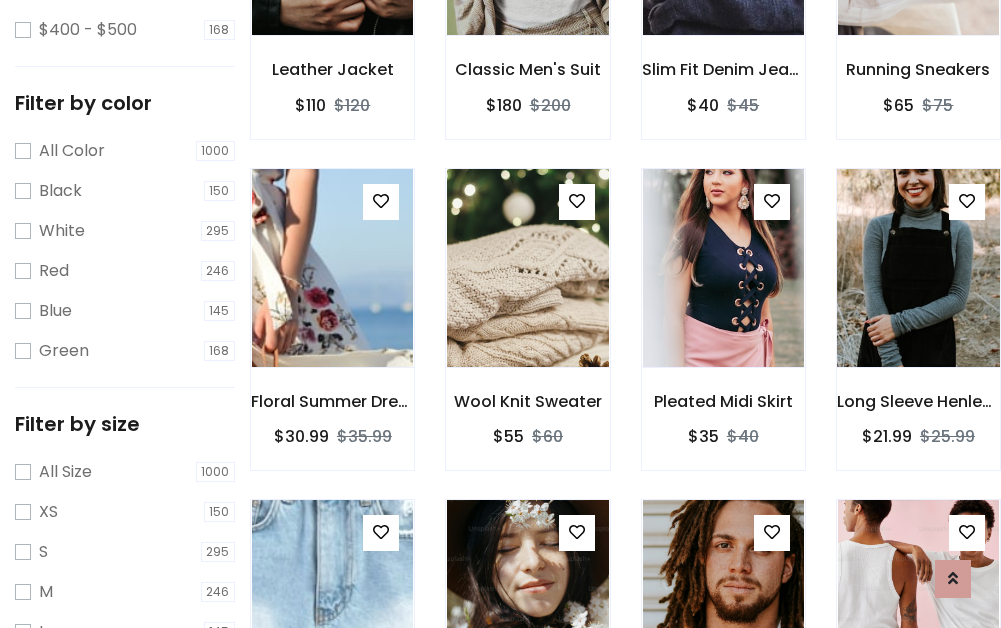 click at bounding box center [918, 268] 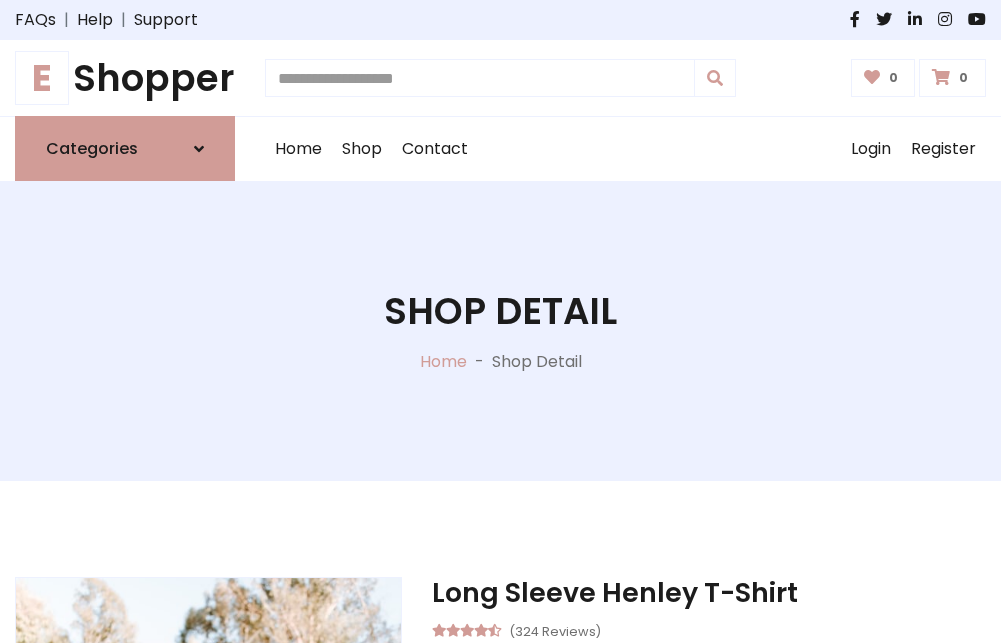 scroll, scrollTop: 0, scrollLeft: 0, axis: both 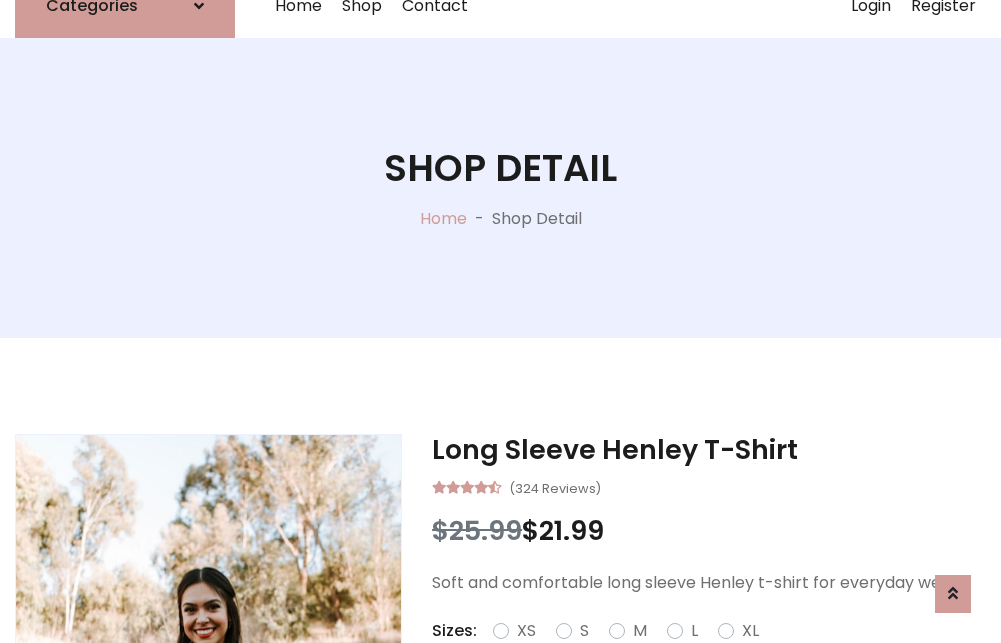 click on "Red" at bounding box center [722, 655] 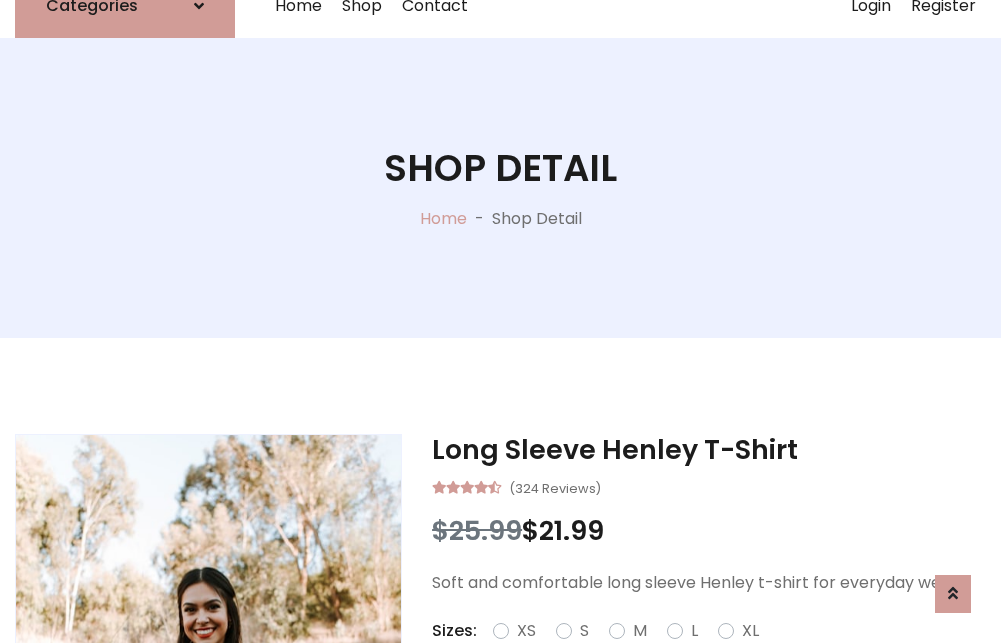 scroll, scrollTop: 167, scrollLeft: 0, axis: vertical 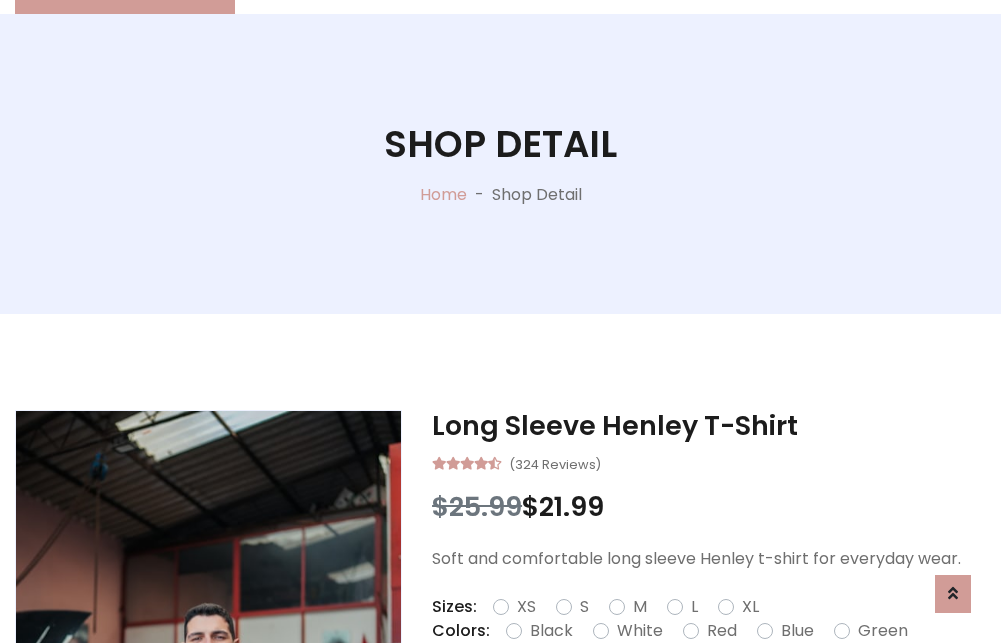 click on "Add To Cart" at bounding box center (653, 694) 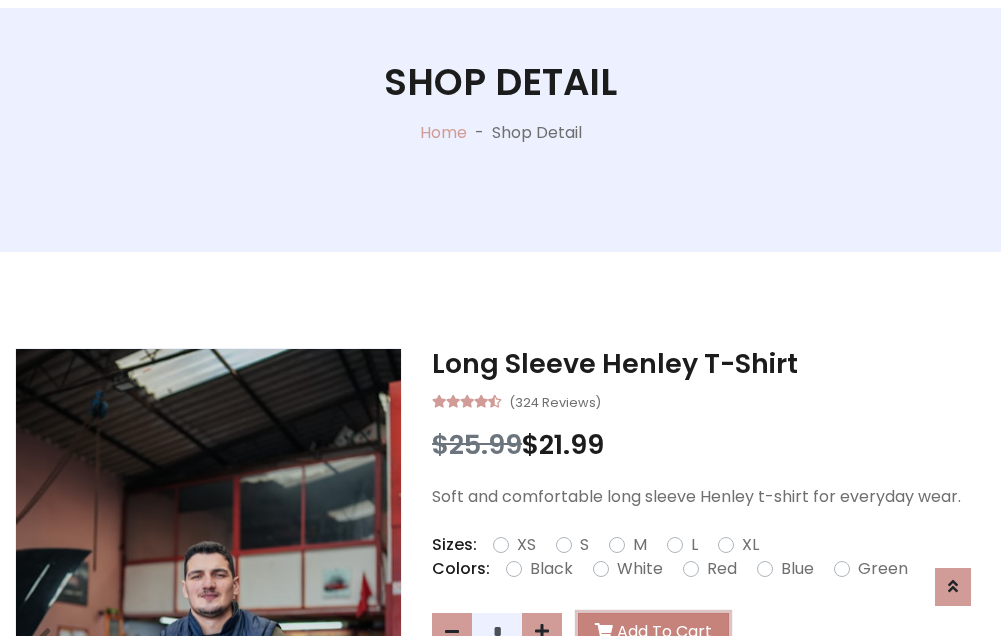scroll, scrollTop: 0, scrollLeft: 0, axis: both 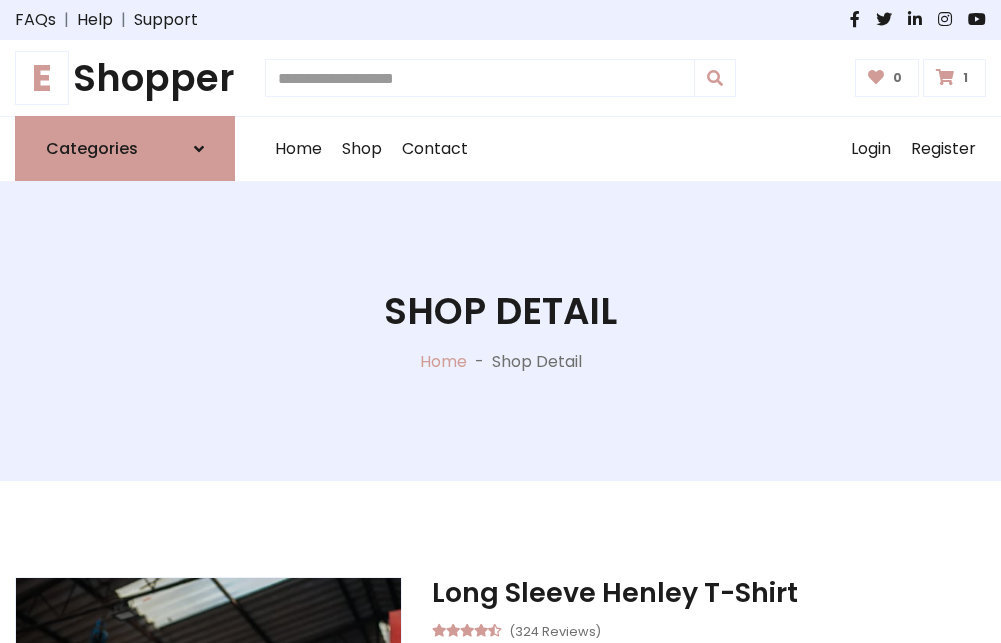 click at bounding box center [945, 77] 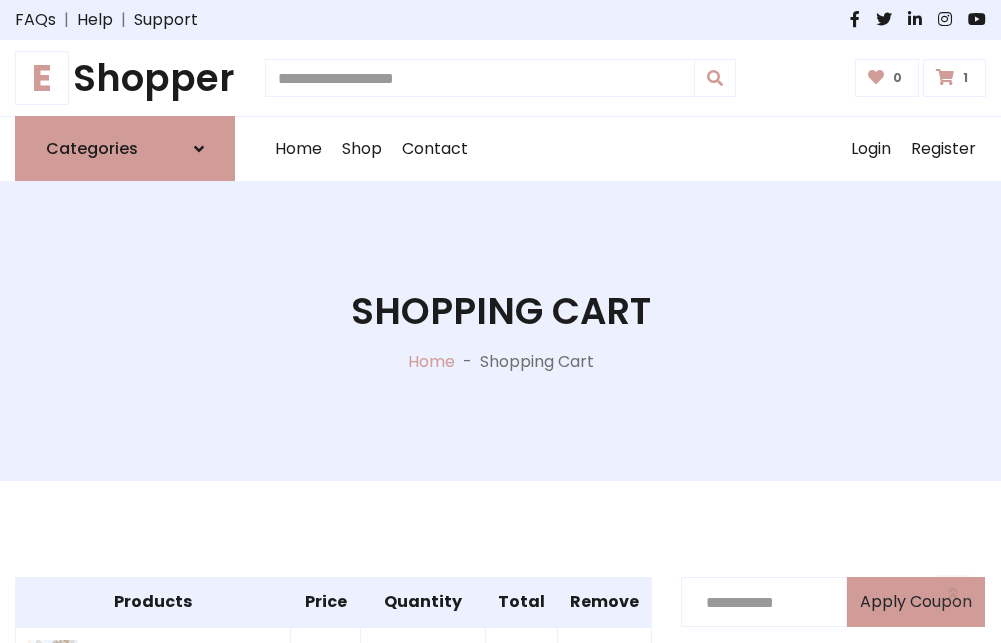 scroll, scrollTop: 474, scrollLeft: 0, axis: vertical 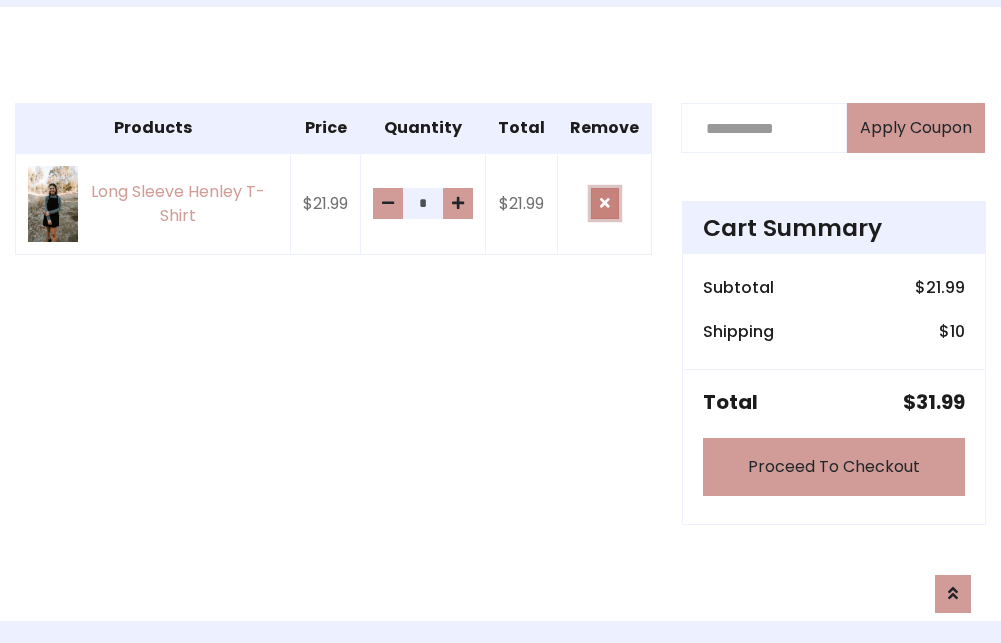 click at bounding box center (605, 203) 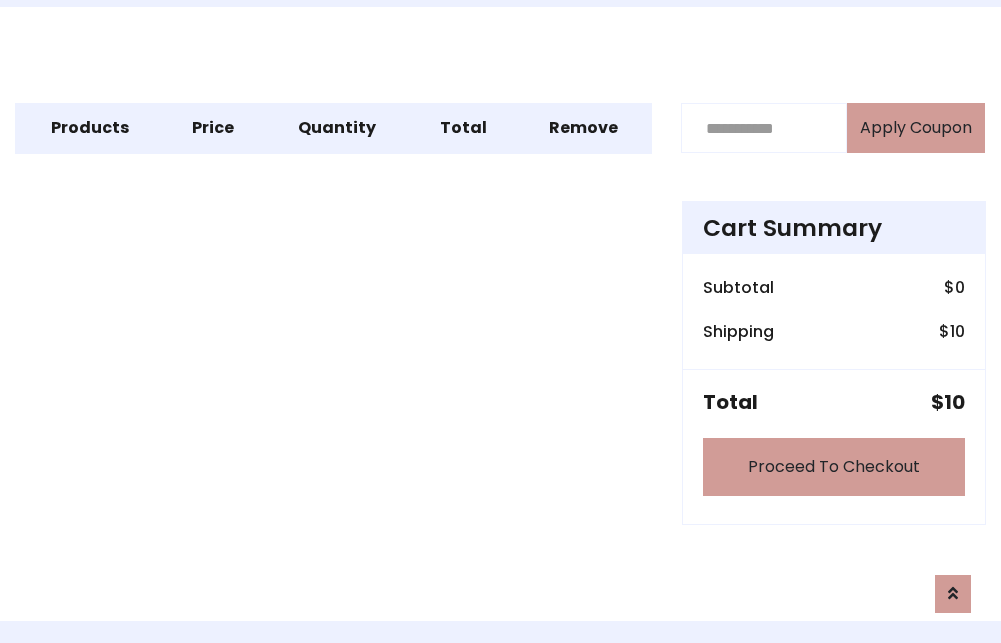 scroll, scrollTop: 247, scrollLeft: 0, axis: vertical 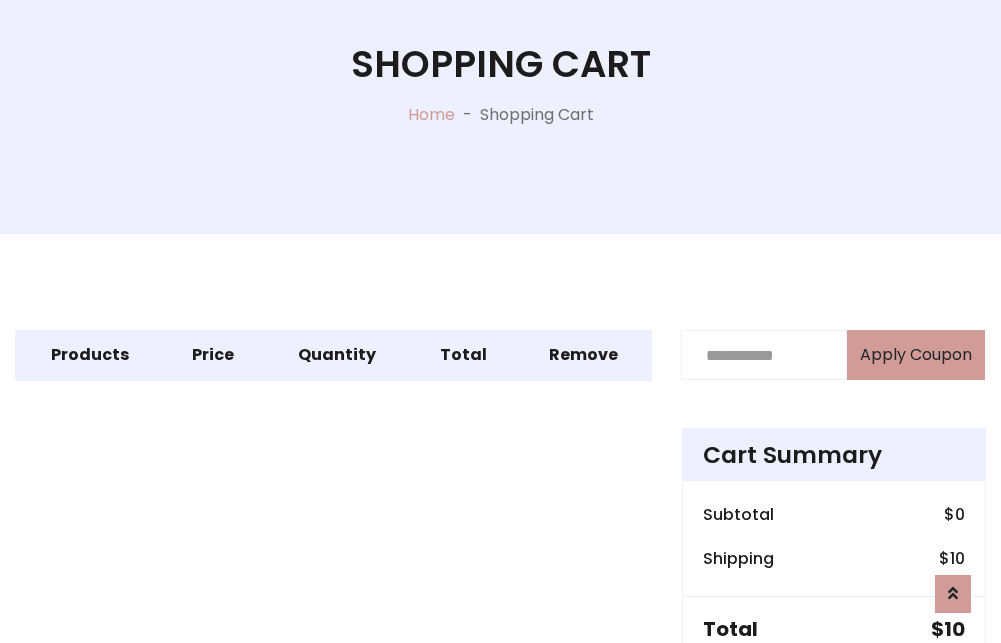 click on "Proceed To Checkout" at bounding box center (834, 694) 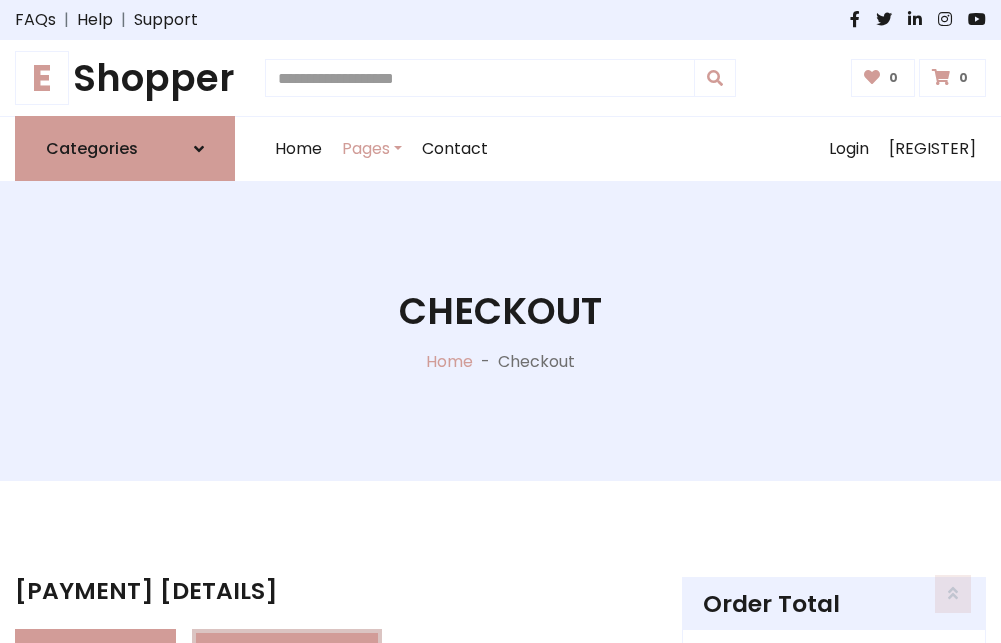 scroll, scrollTop: 137, scrollLeft: 0, axis: vertical 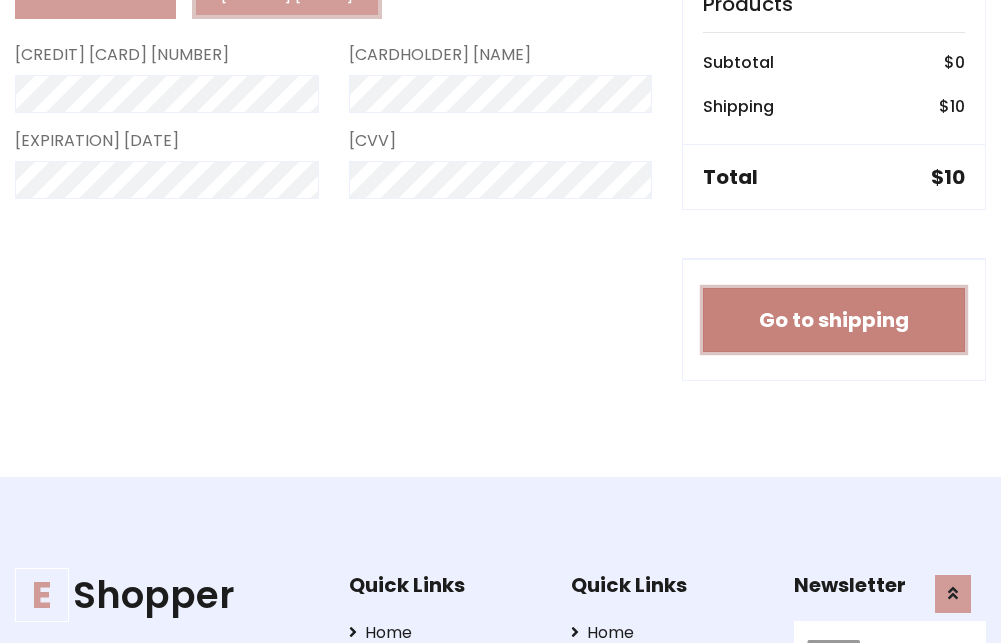 click on "Go to shipping" at bounding box center (834, 320) 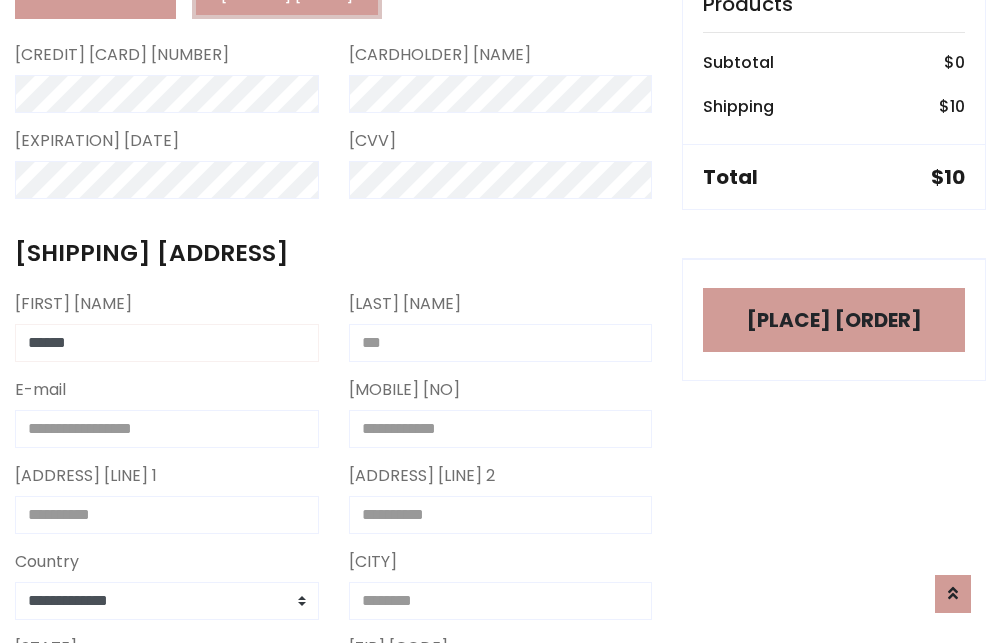 type on "******" 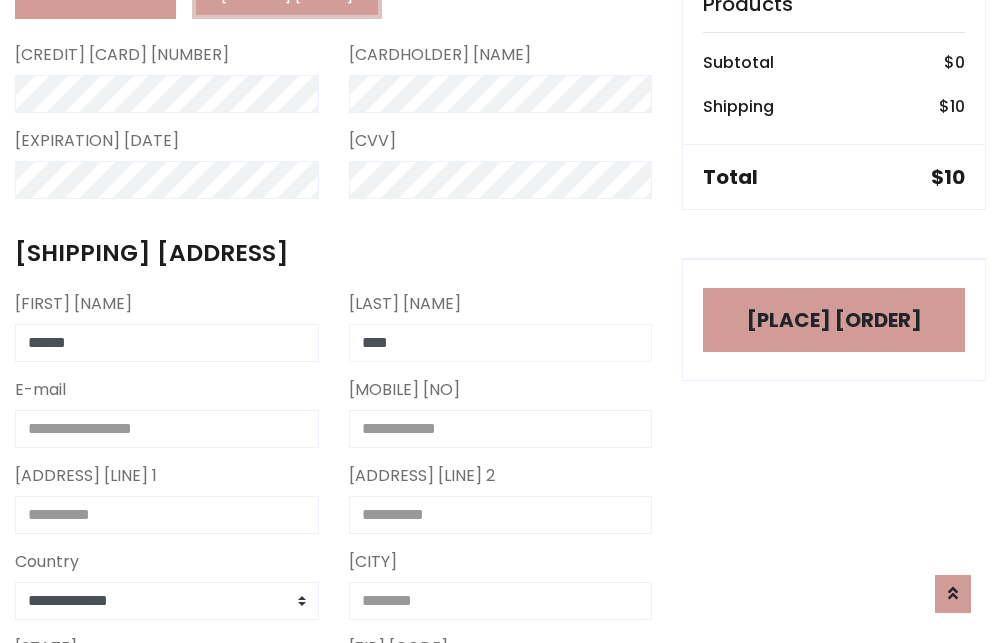type on "****" 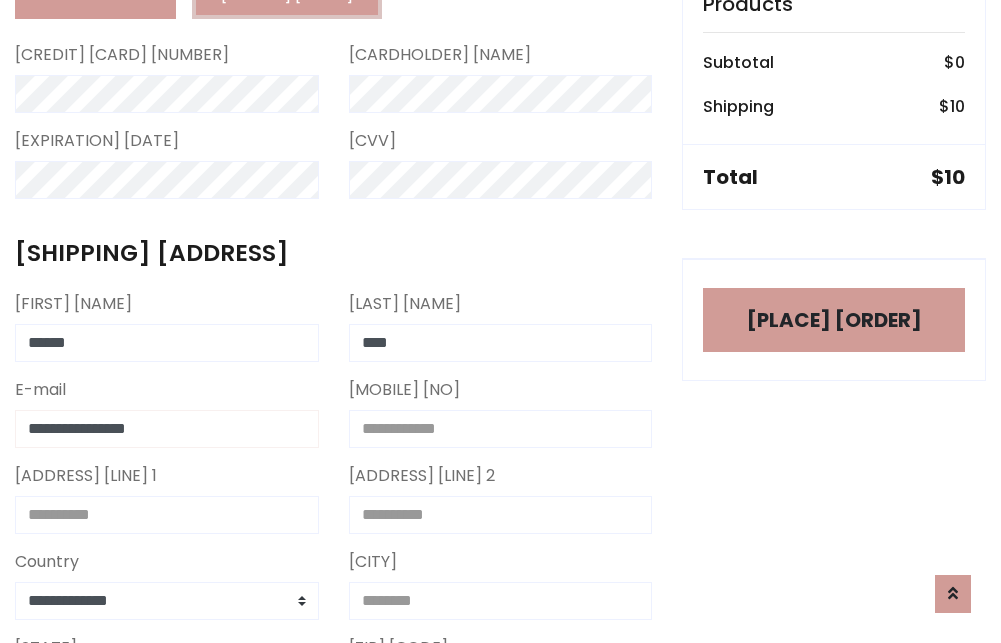 type on "**********" 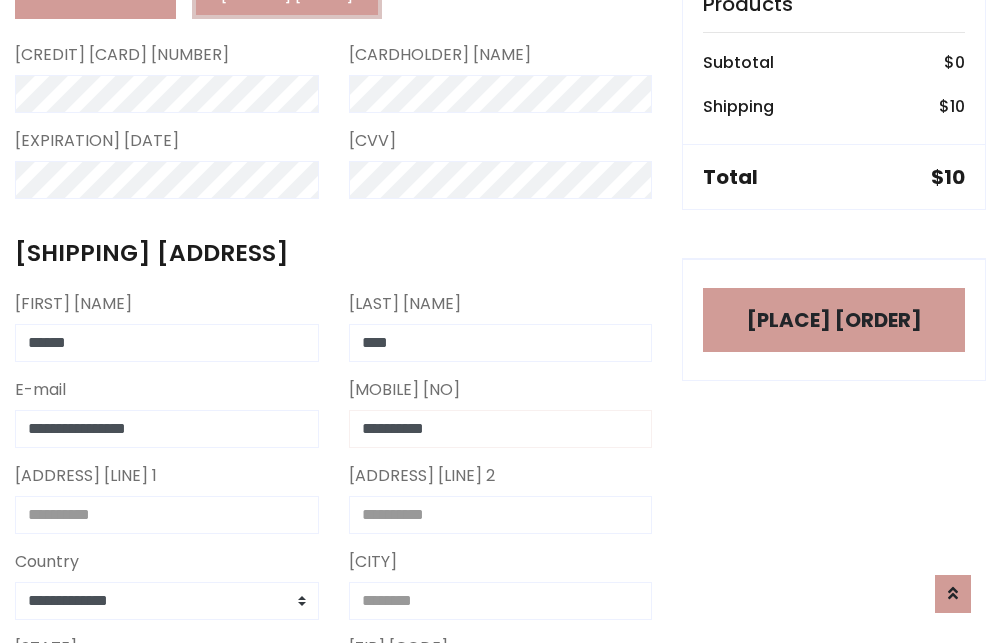 type on "**********" 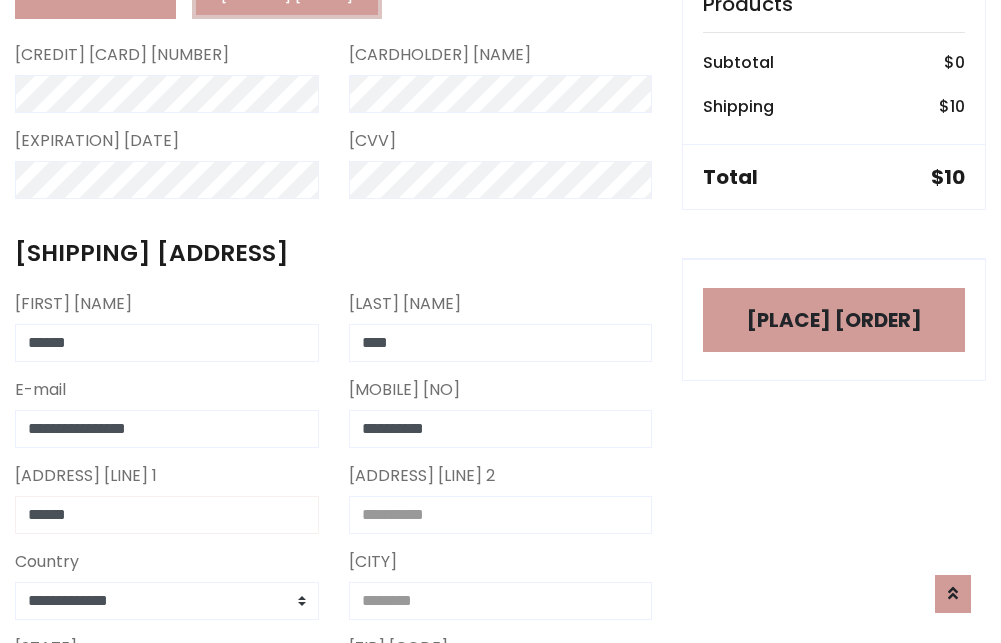 type on "******" 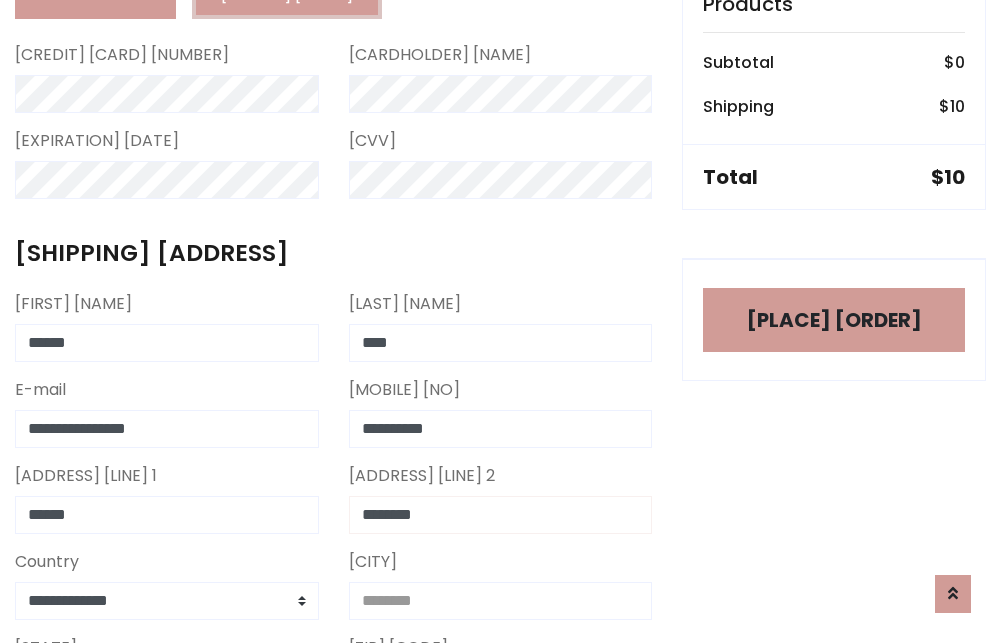 type on "********" 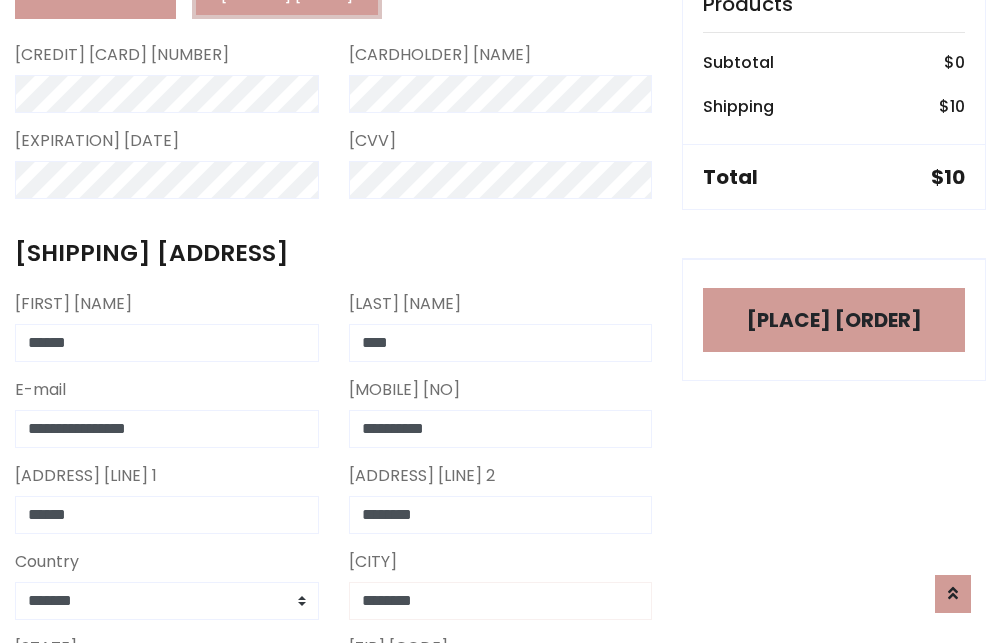 type on "********" 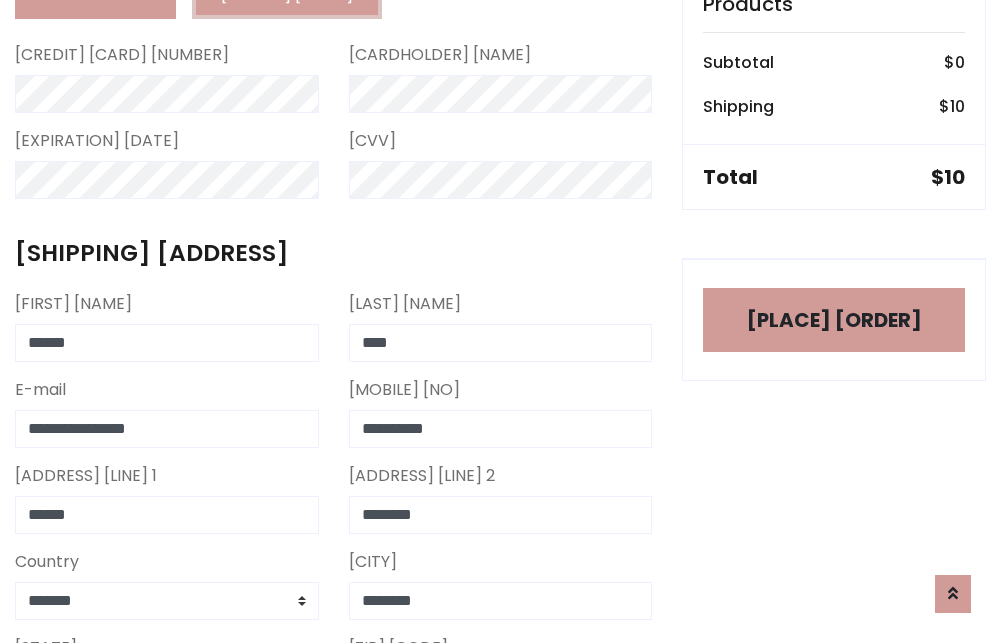 scroll, scrollTop: 669, scrollLeft: 0, axis: vertical 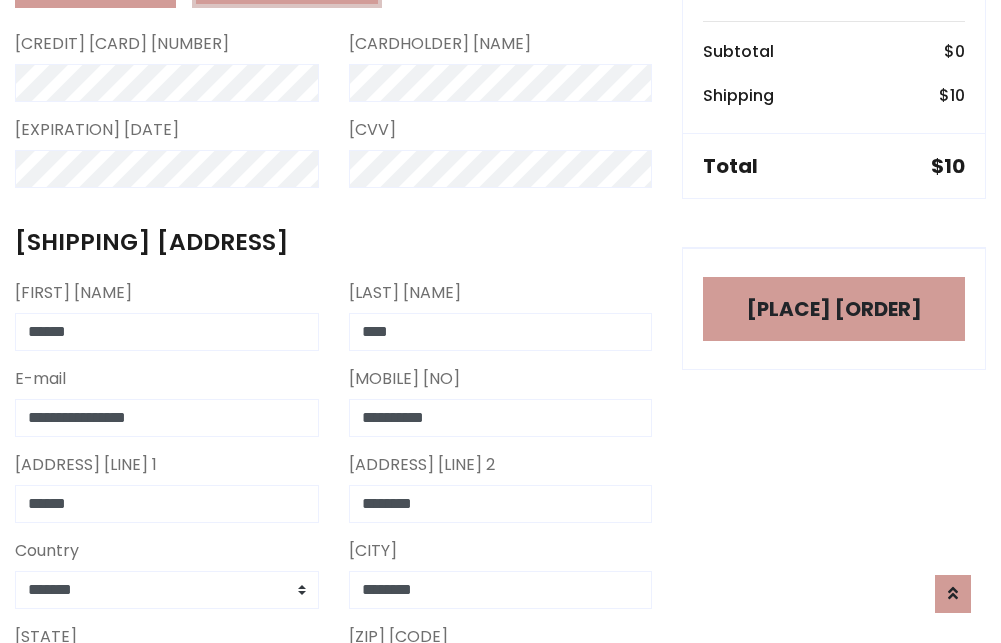 type on "*******" 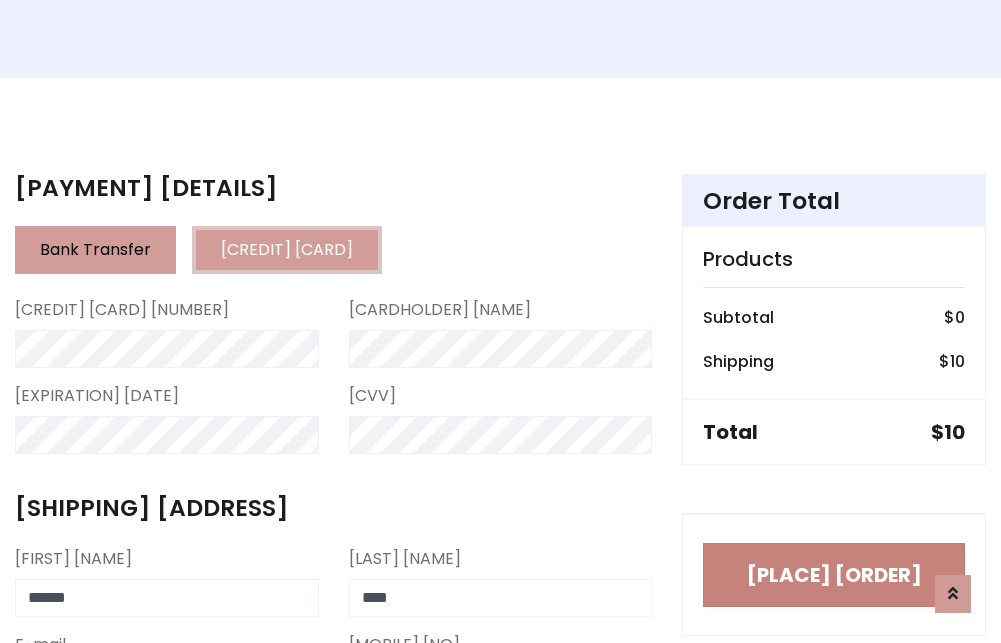 type on "*****" 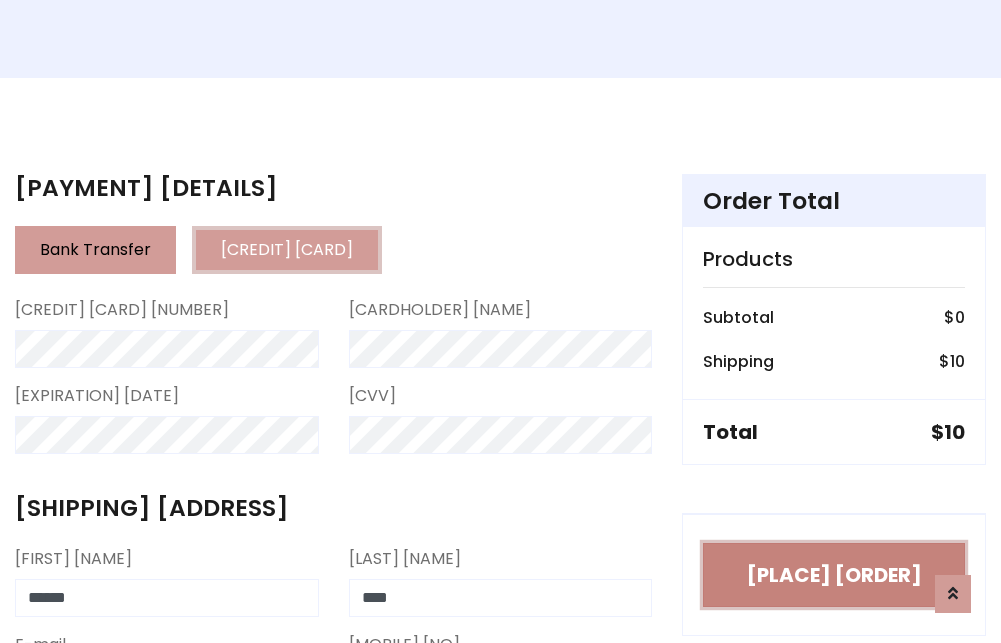 click on "Place Order" at bounding box center (834, 575) 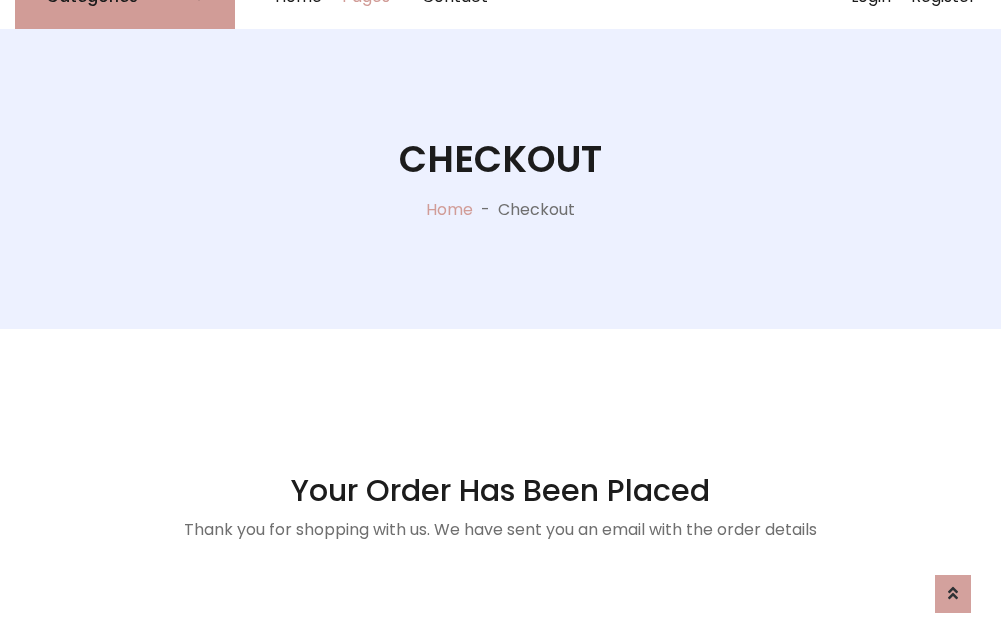 scroll, scrollTop: 0, scrollLeft: 0, axis: both 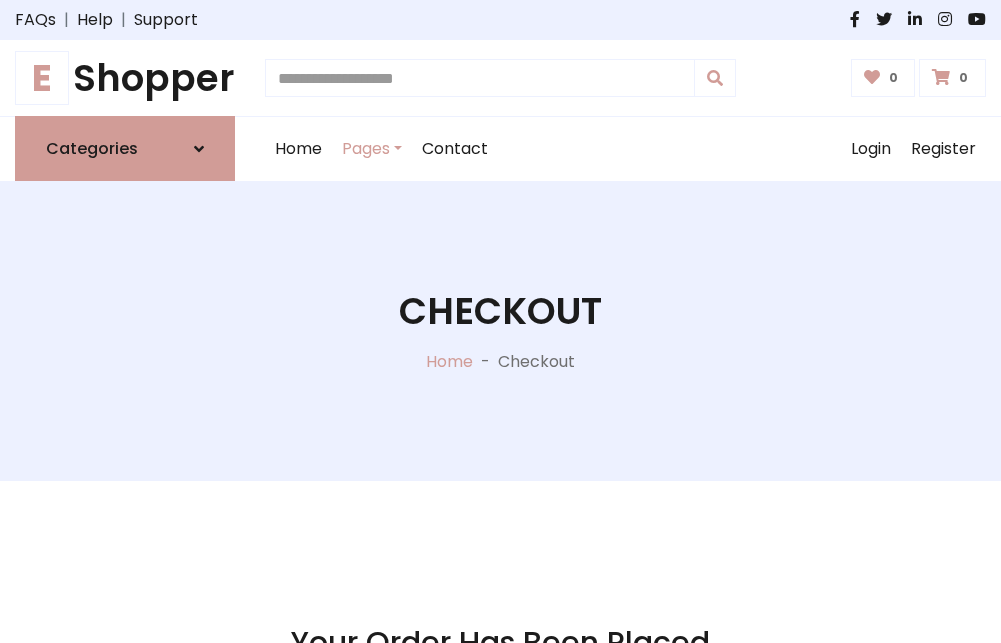 click on "E Shopper" at bounding box center [125, 78] 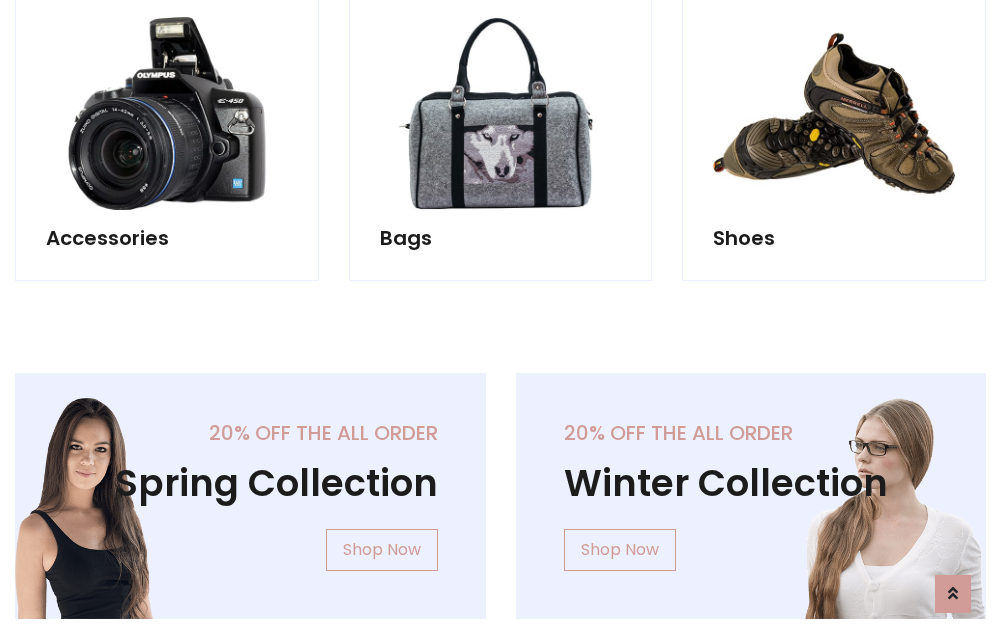 scroll, scrollTop: 770, scrollLeft: 0, axis: vertical 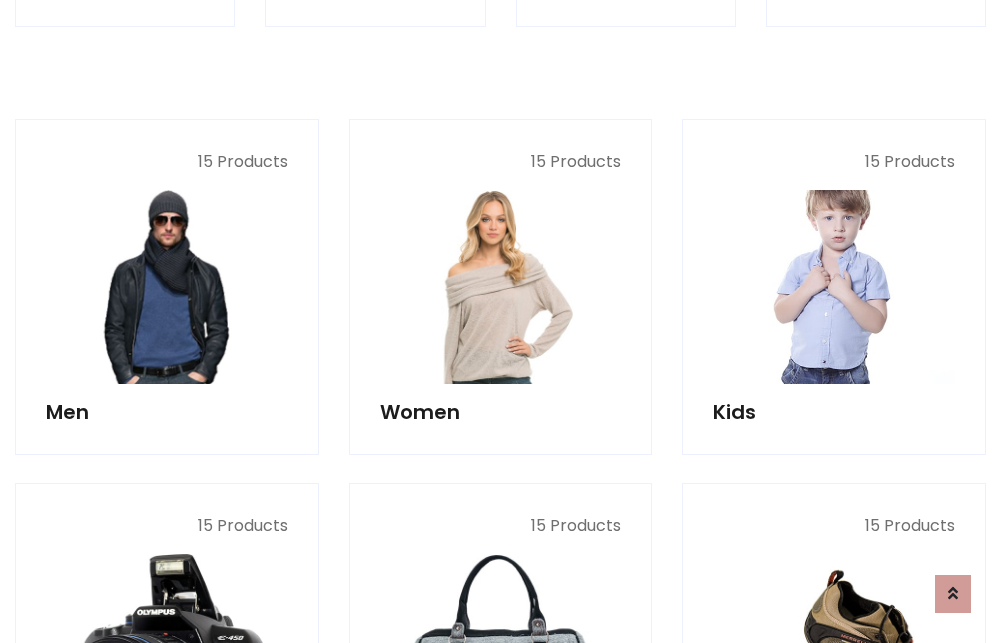 click at bounding box center (834, 287) 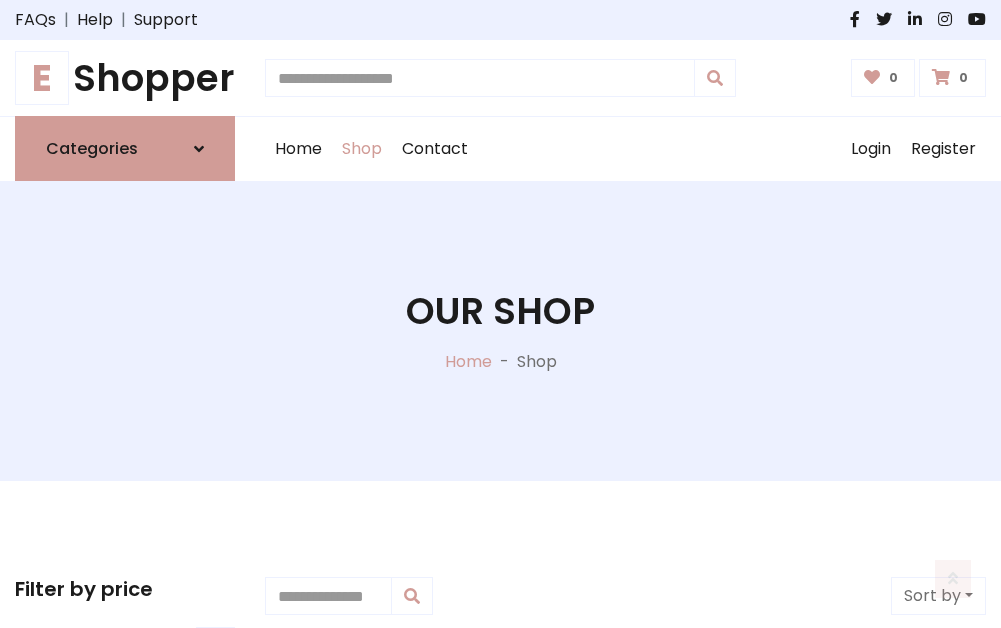 scroll, scrollTop: 549, scrollLeft: 0, axis: vertical 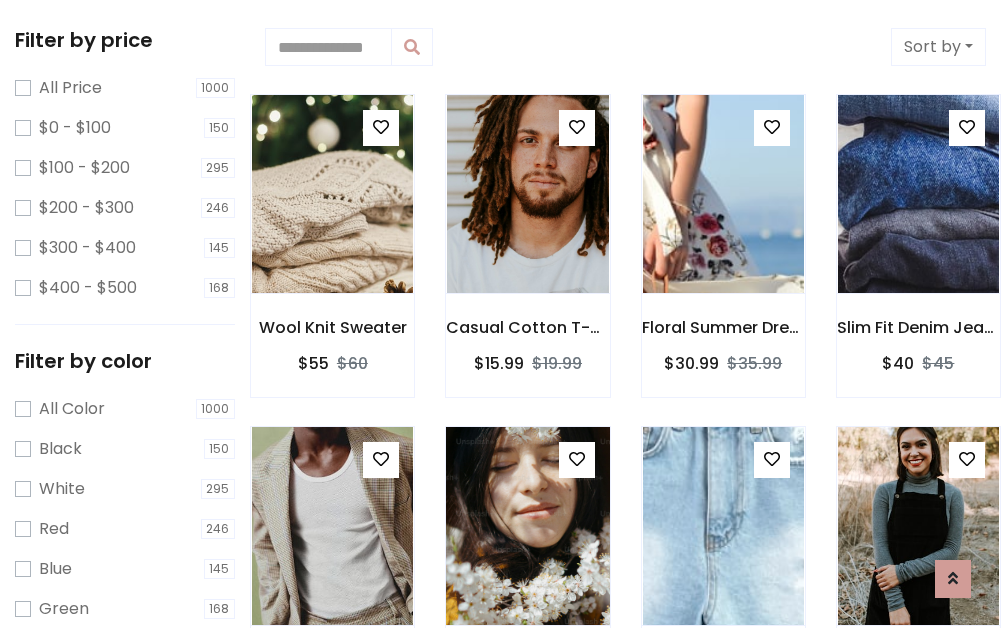 click at bounding box center [381, 127] 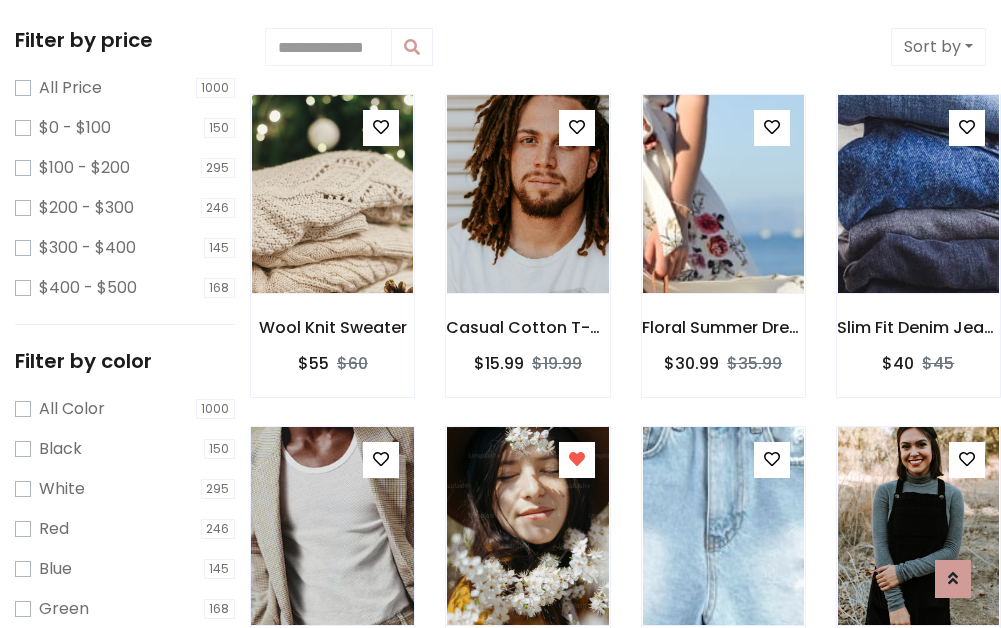 click at bounding box center [332, 526] 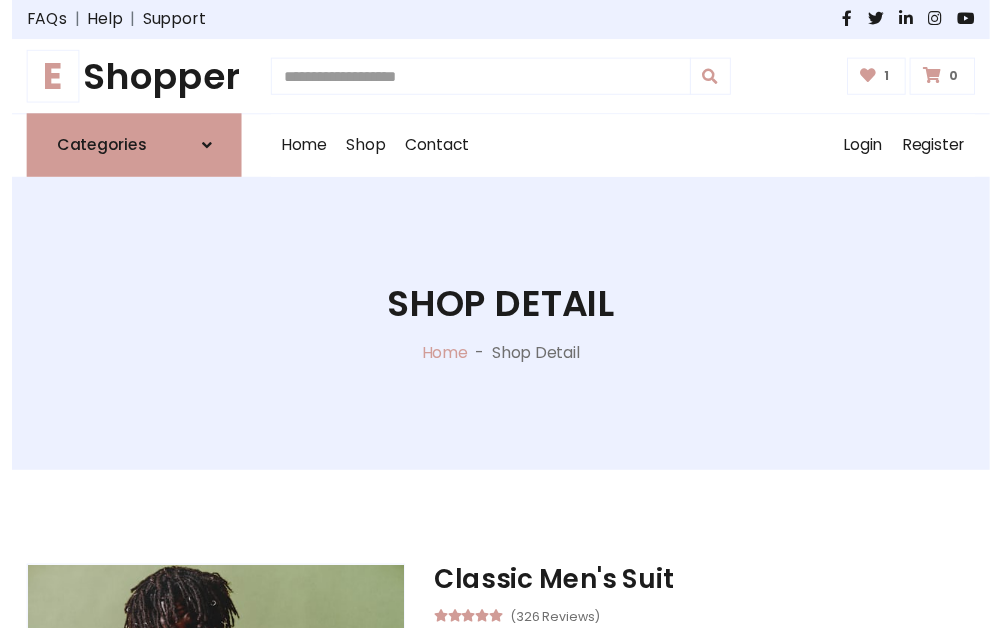 scroll, scrollTop: 262, scrollLeft: 0, axis: vertical 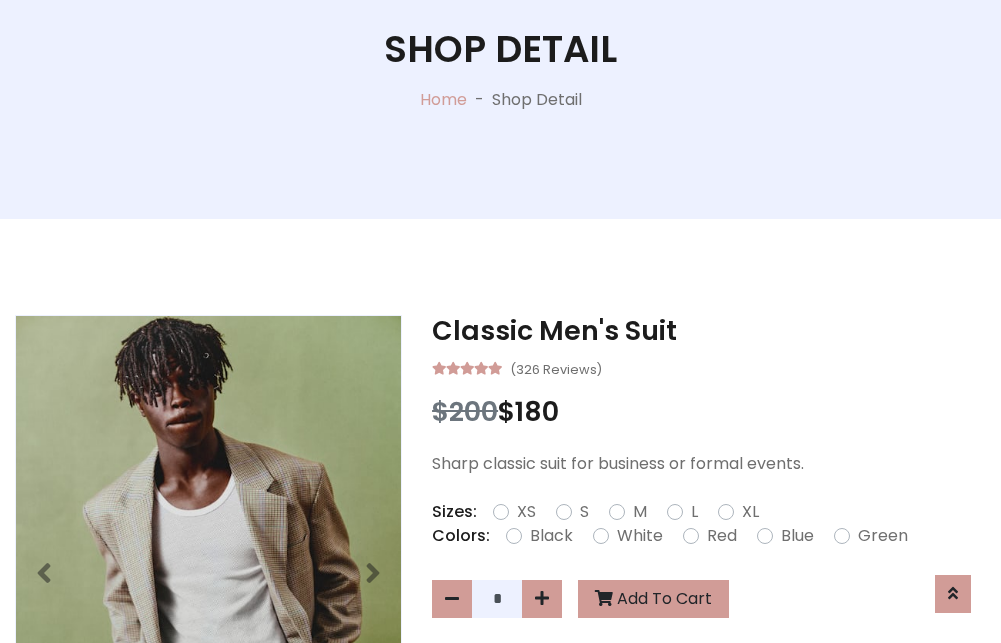 click on "XL" at bounding box center (750, 512) 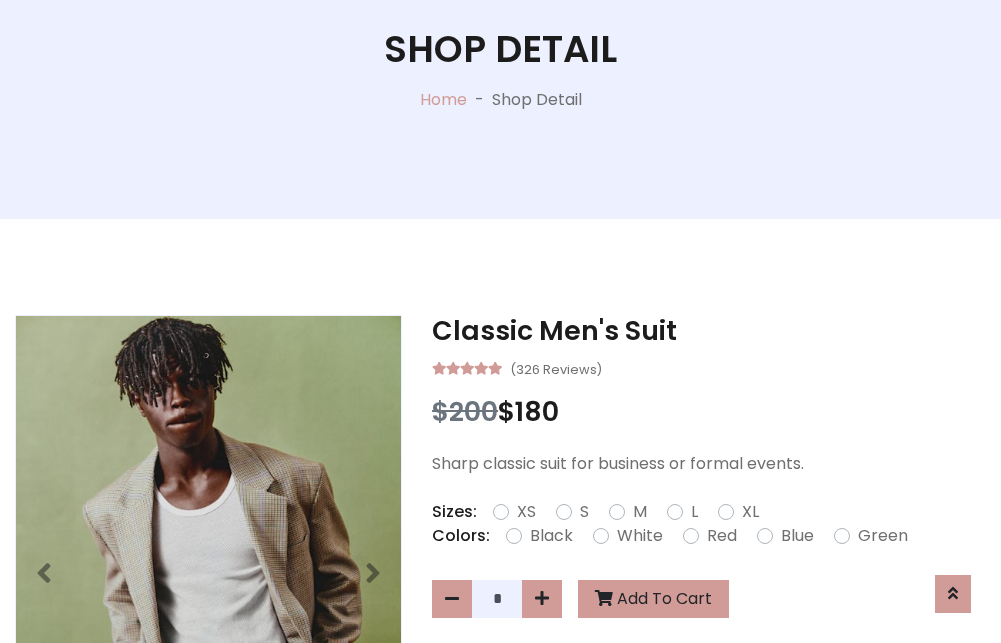 click on "Black" at bounding box center [551, 536] 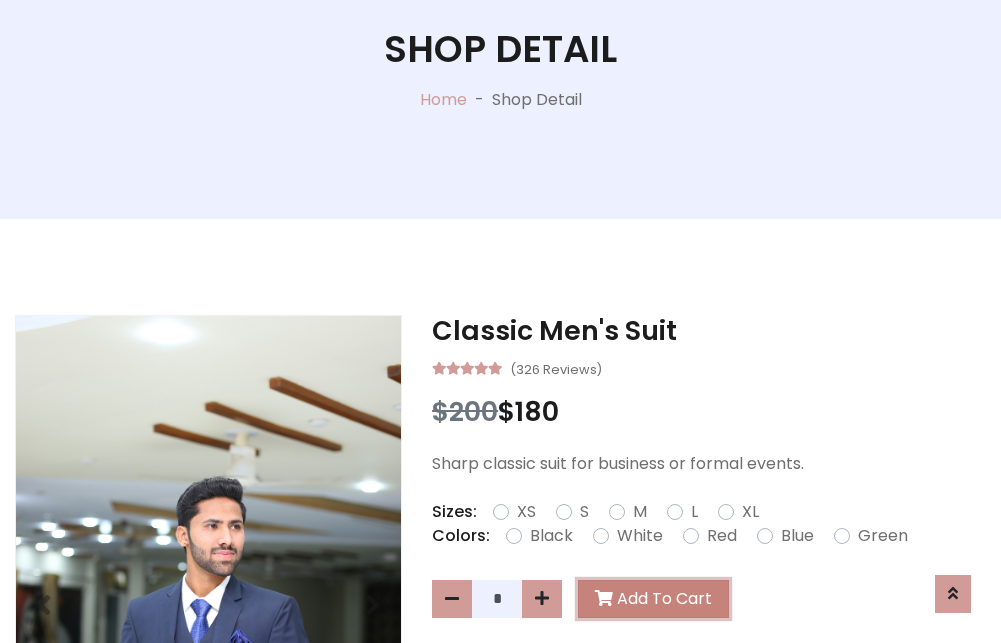 click on "Add To Cart" at bounding box center (653, 599) 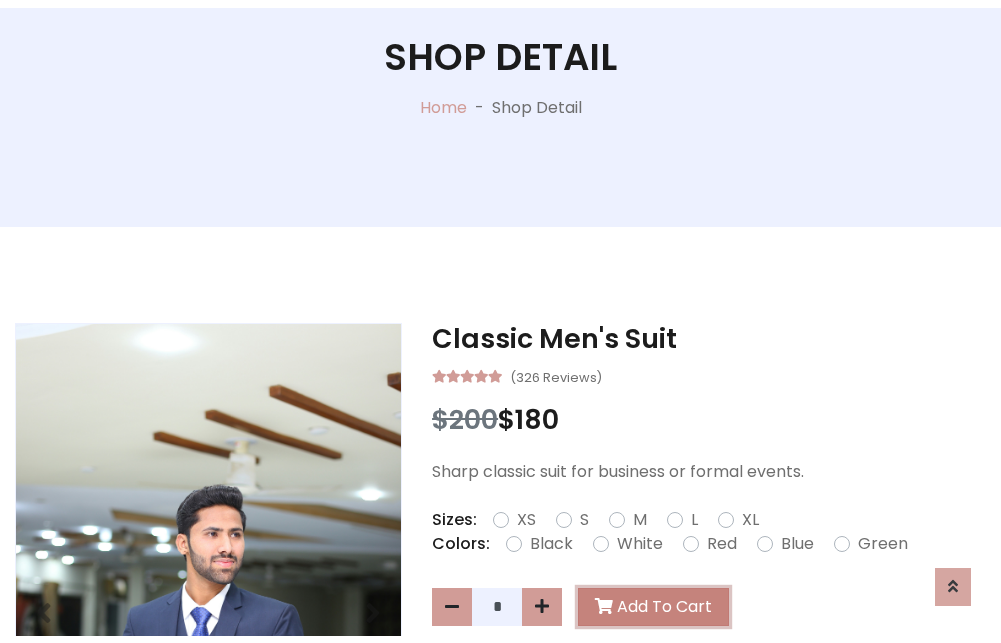 scroll, scrollTop: 0, scrollLeft: 0, axis: both 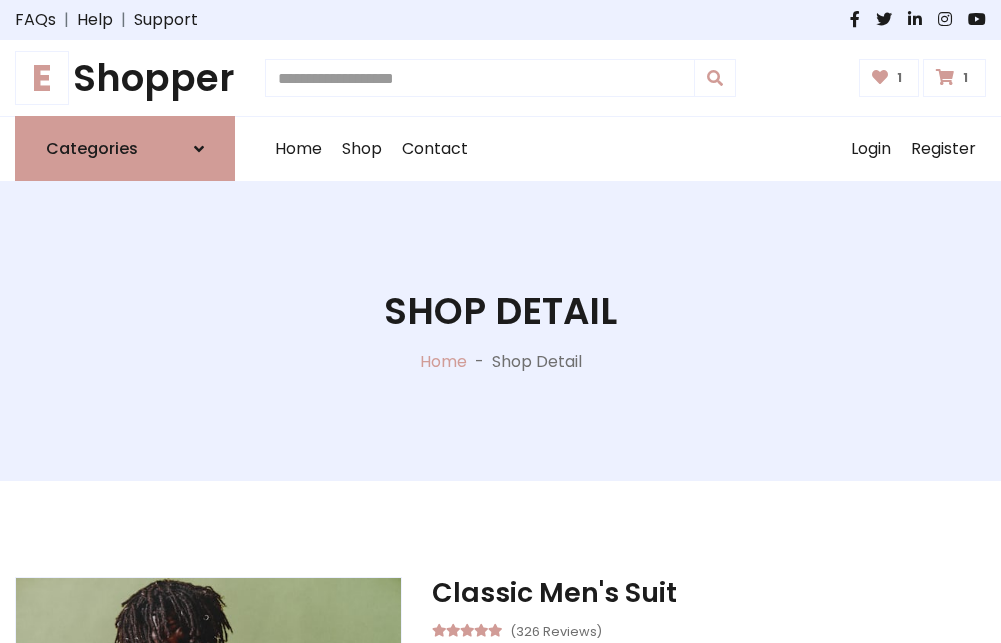 click at bounding box center (945, 77) 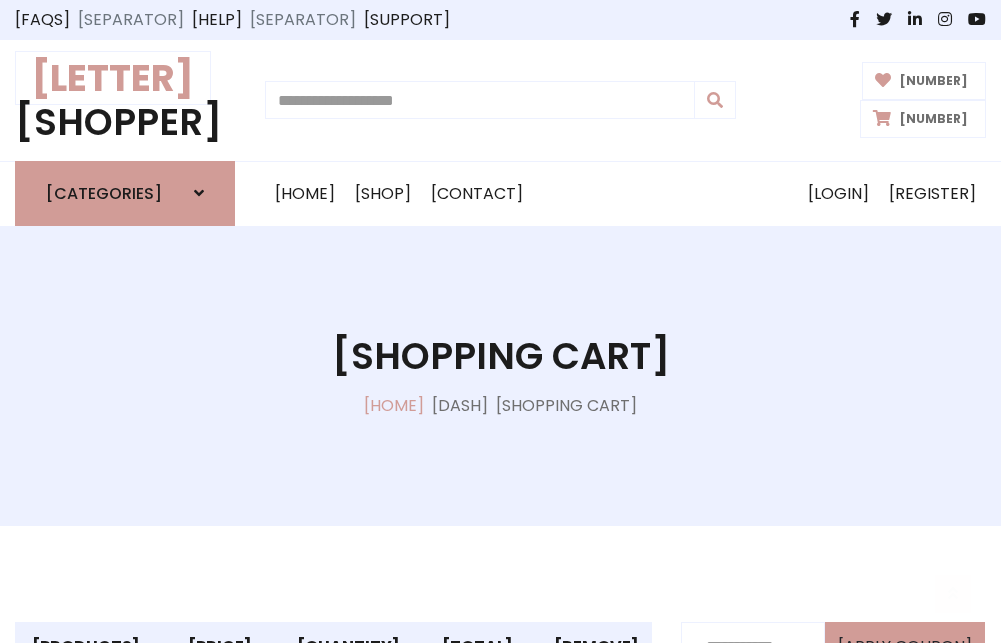 scroll, scrollTop: 570, scrollLeft: 0, axis: vertical 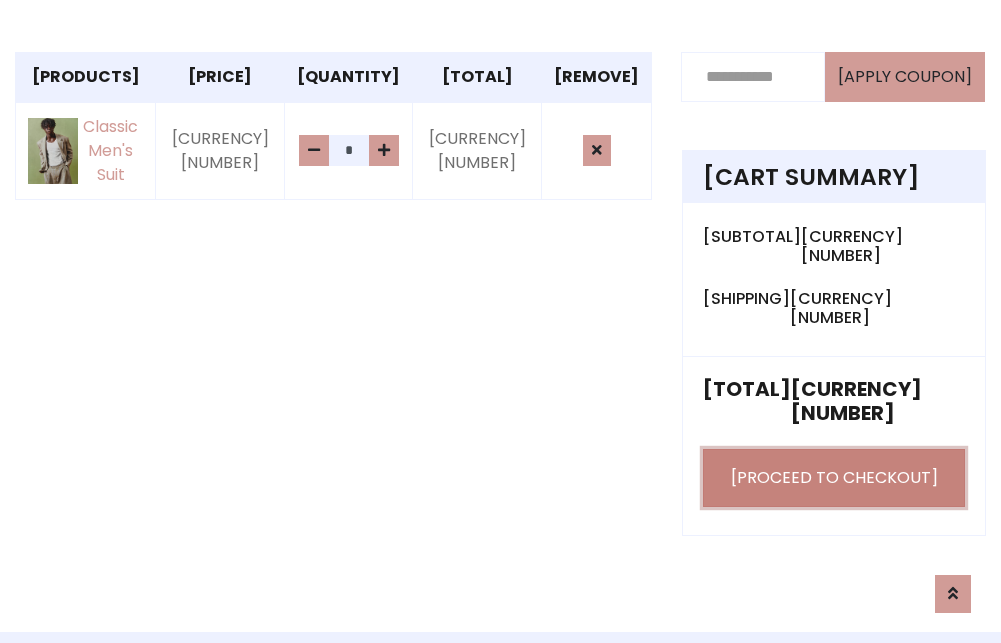 click on "[PROCEED TO CHECKOUT]" at bounding box center (834, 478) 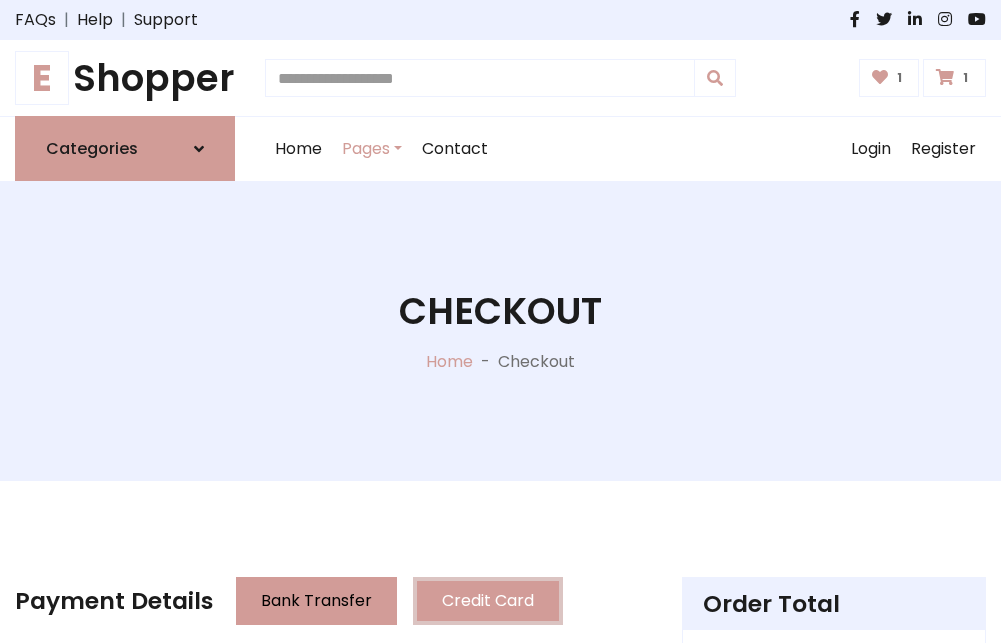 scroll, scrollTop: 201, scrollLeft: 0, axis: vertical 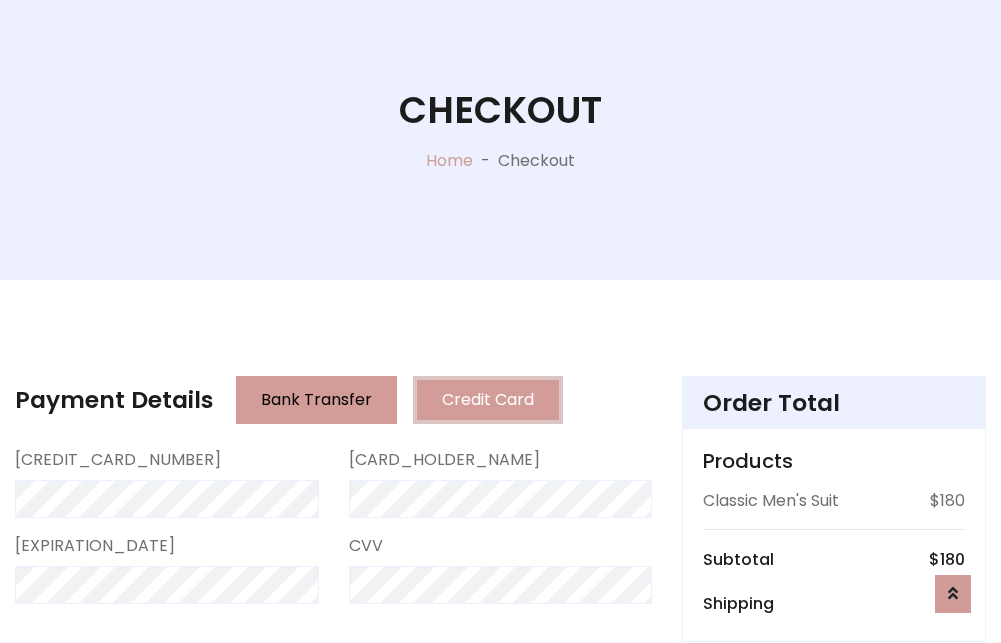click on "Go to shipping" at bounding box center [834, 817] 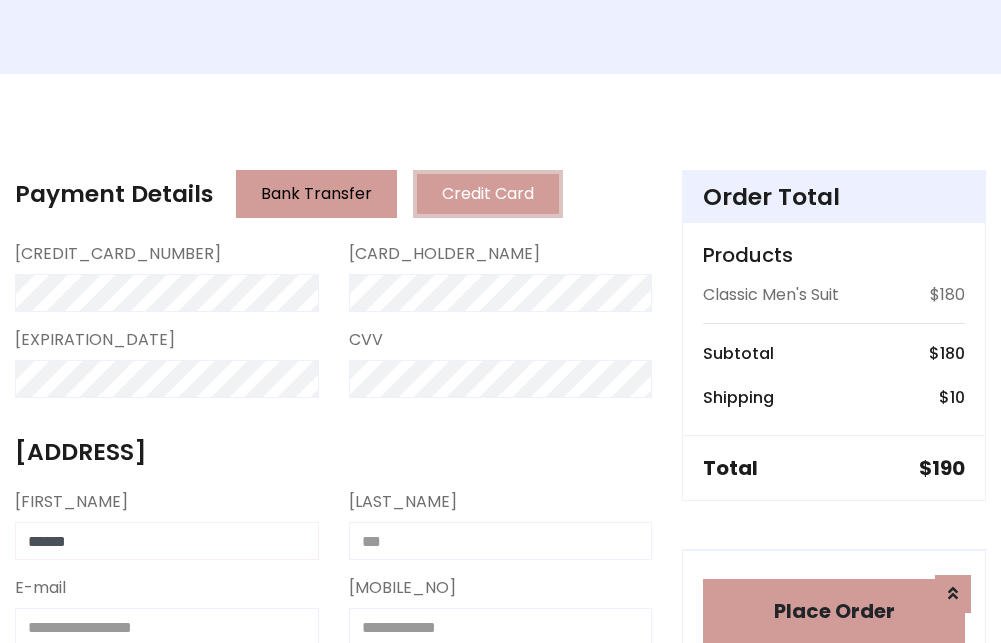 type on "******" 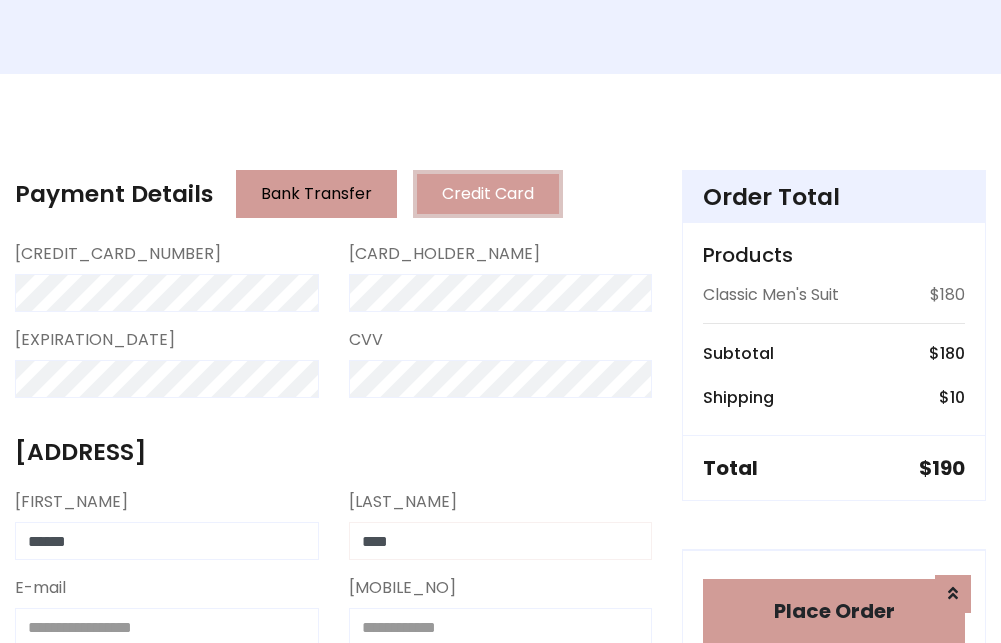 type on "****" 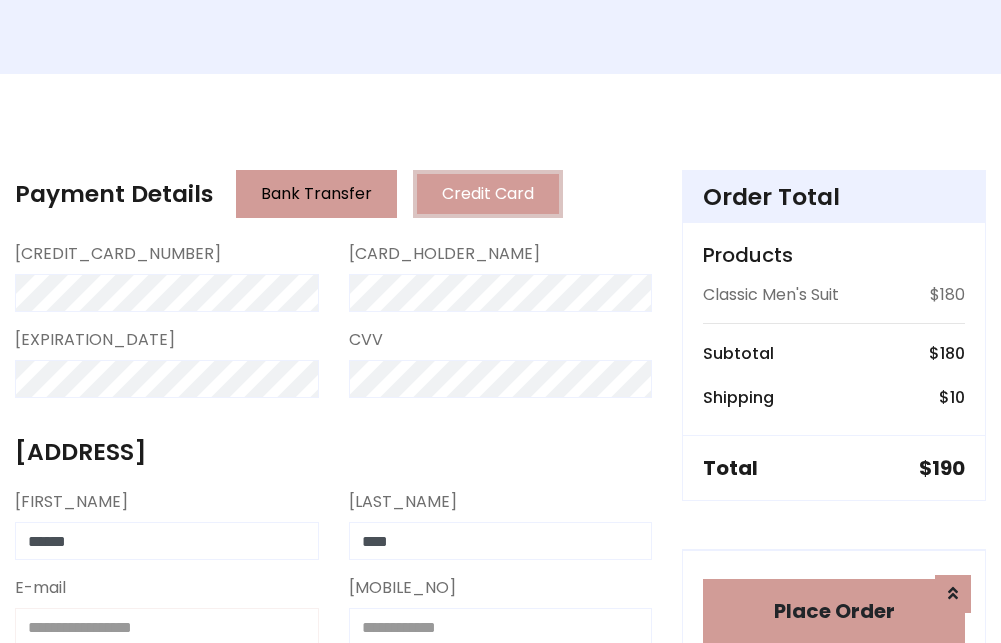 scroll, scrollTop: 411, scrollLeft: 0, axis: vertical 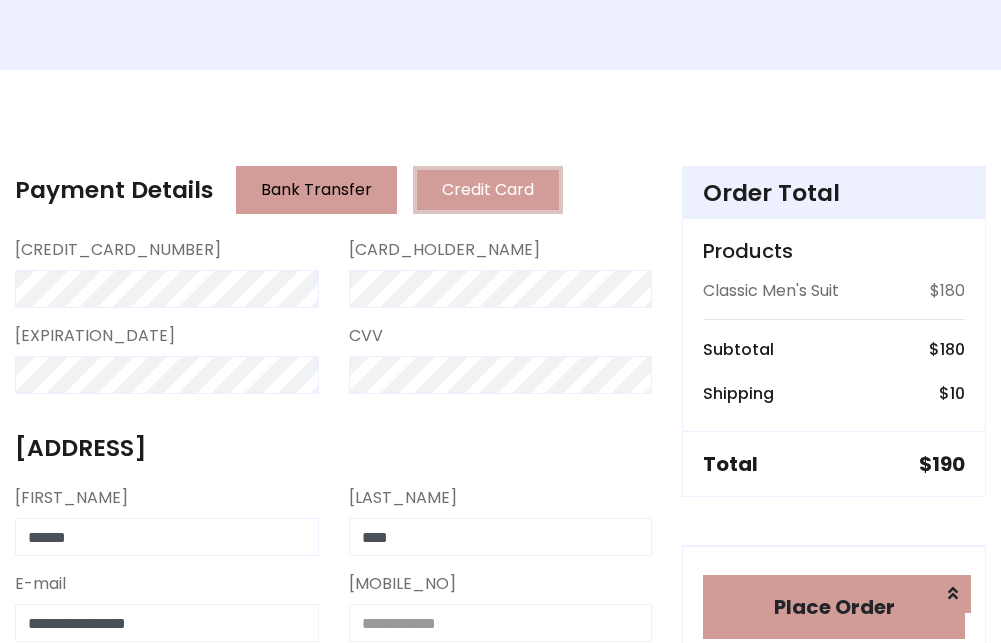 type on "**********" 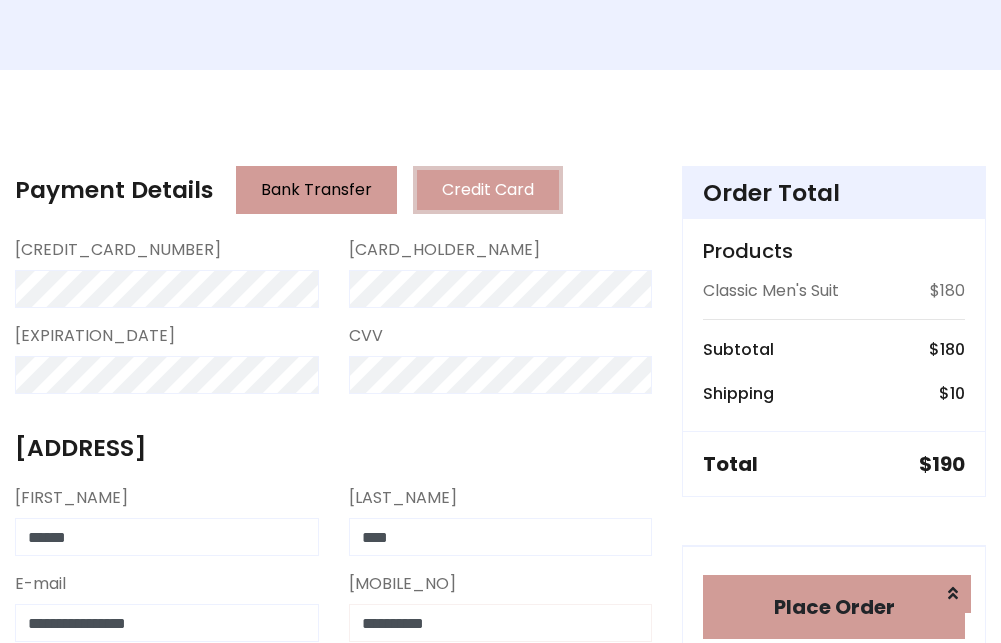 scroll, scrollTop: 573, scrollLeft: 0, axis: vertical 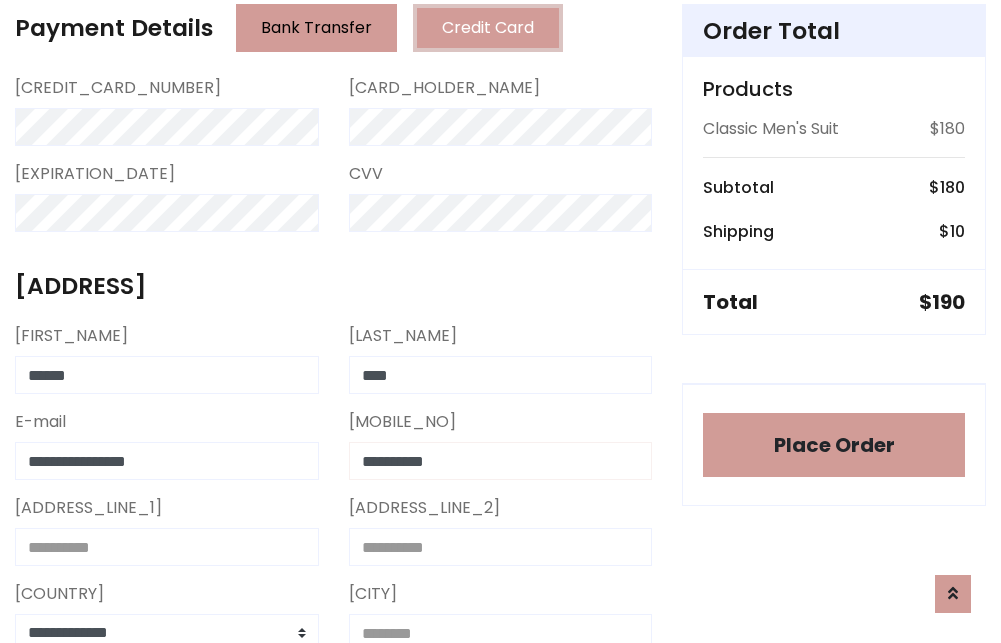 type on "**********" 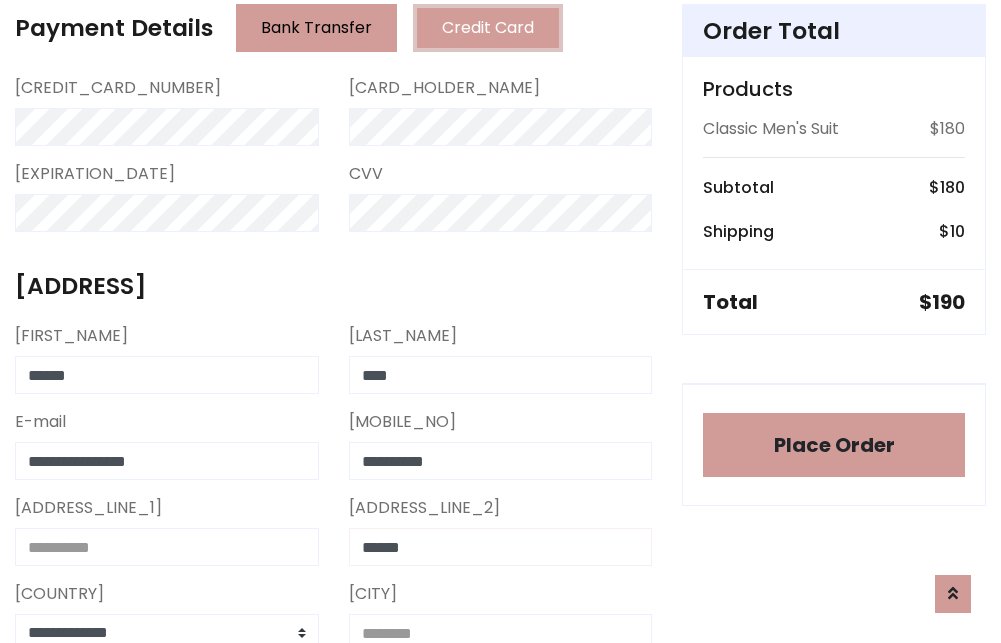 type on "******" 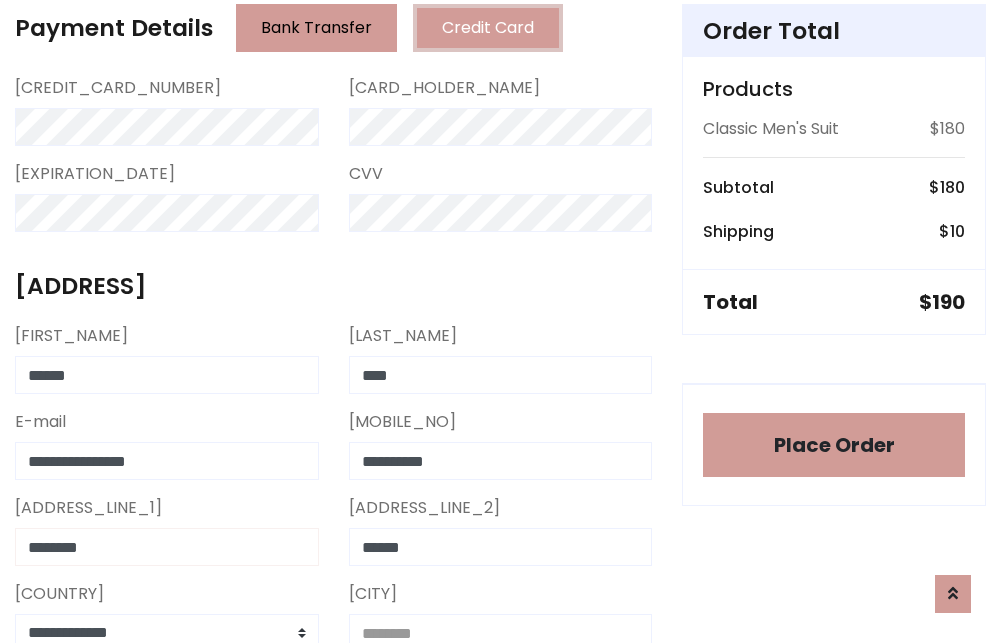 type on "********" 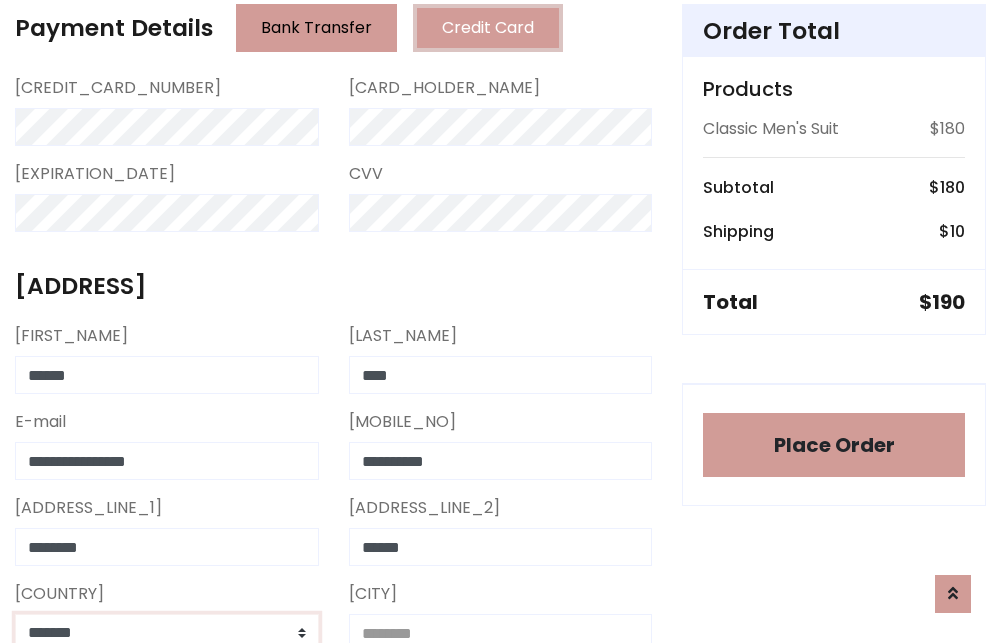 scroll, scrollTop: 583, scrollLeft: 0, axis: vertical 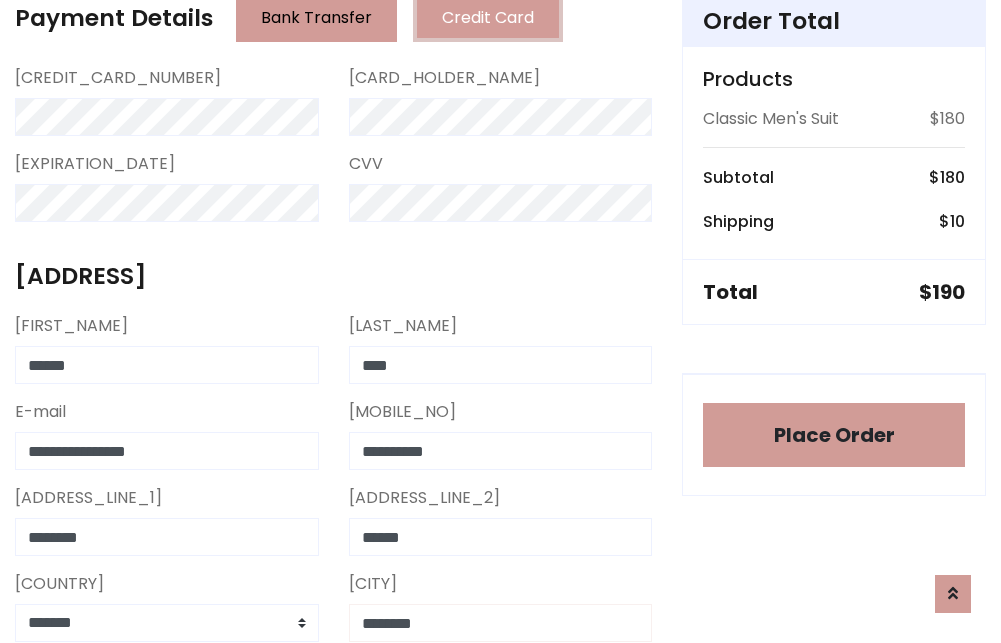 type on "********" 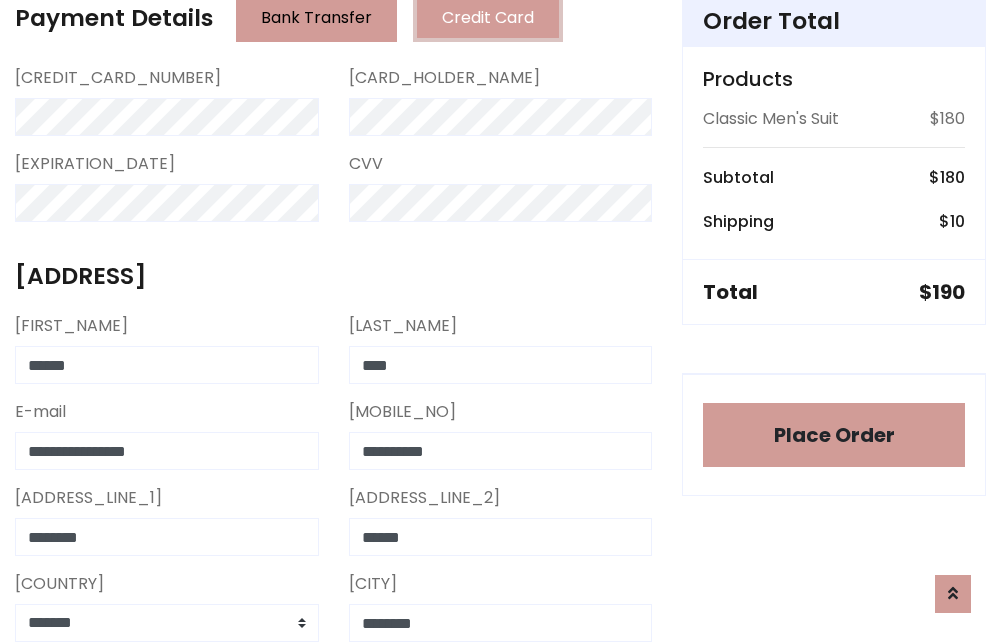 scroll, scrollTop: 971, scrollLeft: 0, axis: vertical 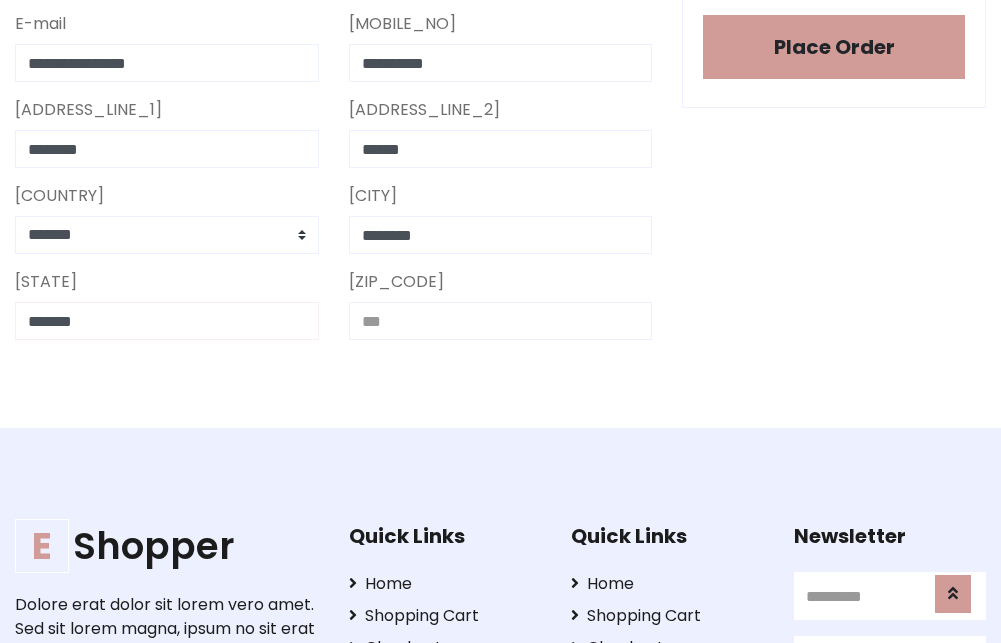 type on "*******" 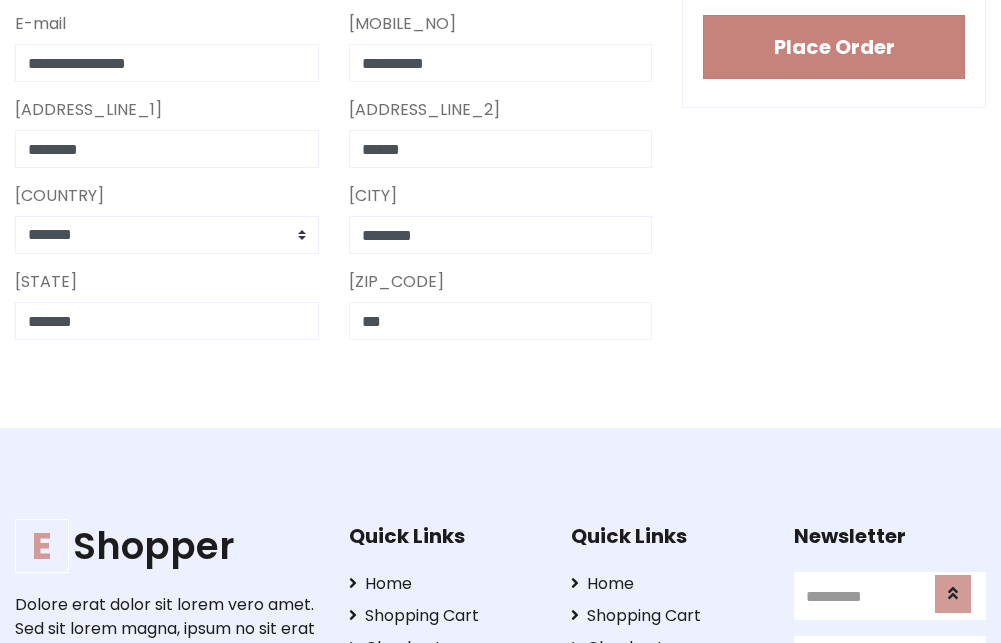 type on "***" 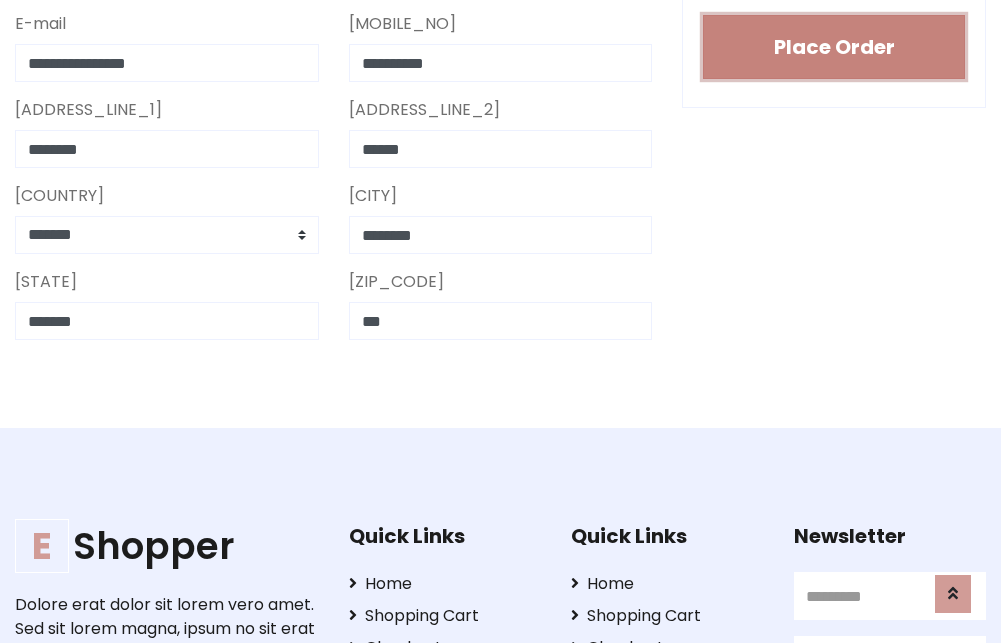 click on "Place Order" at bounding box center [834, 47] 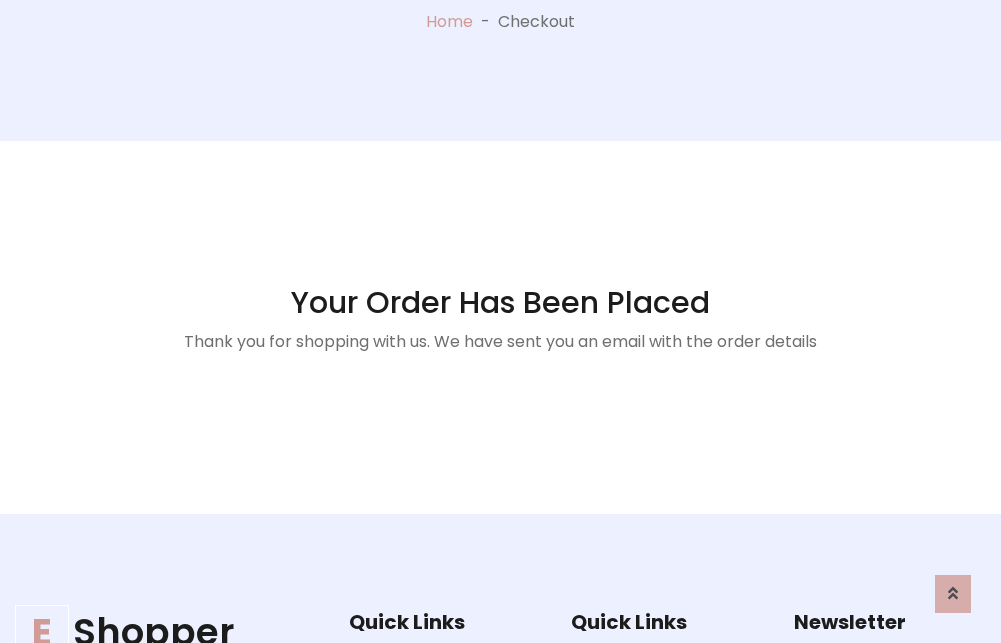 scroll, scrollTop: 0, scrollLeft: 0, axis: both 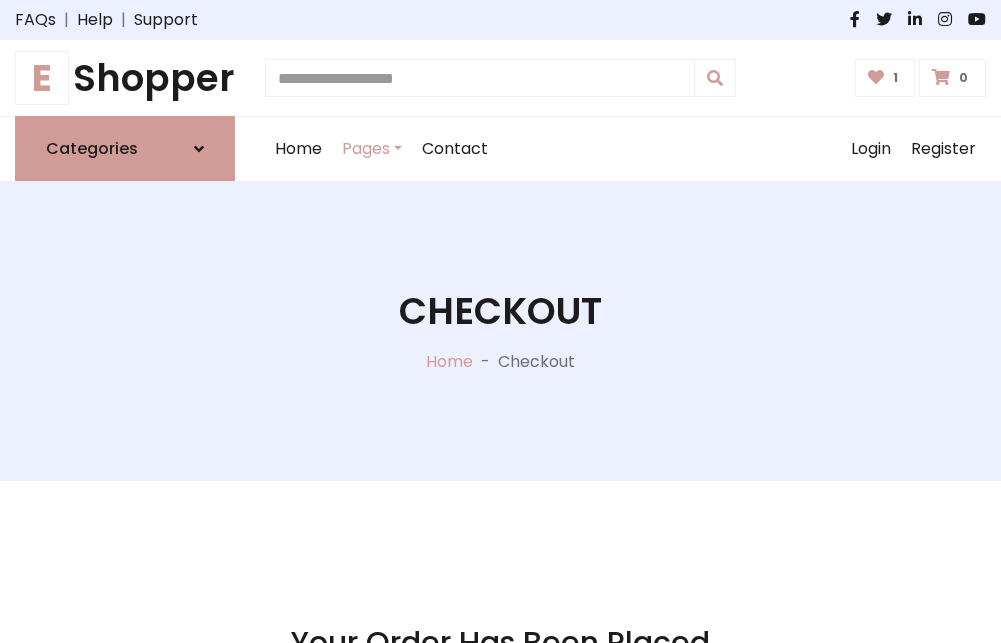 click on "E" at bounding box center [42, 78] 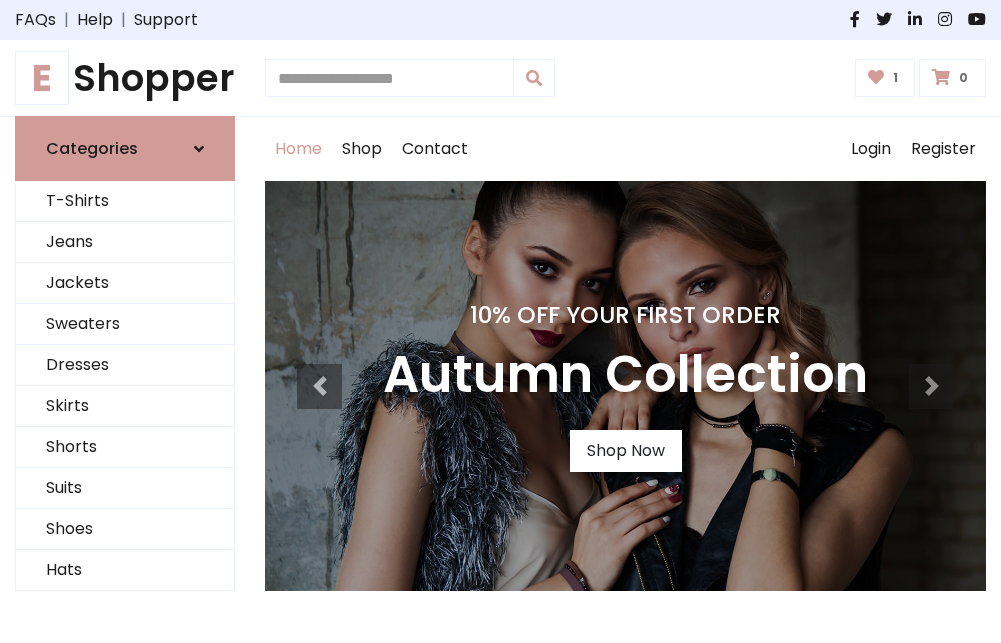 scroll, scrollTop: 0, scrollLeft: 0, axis: both 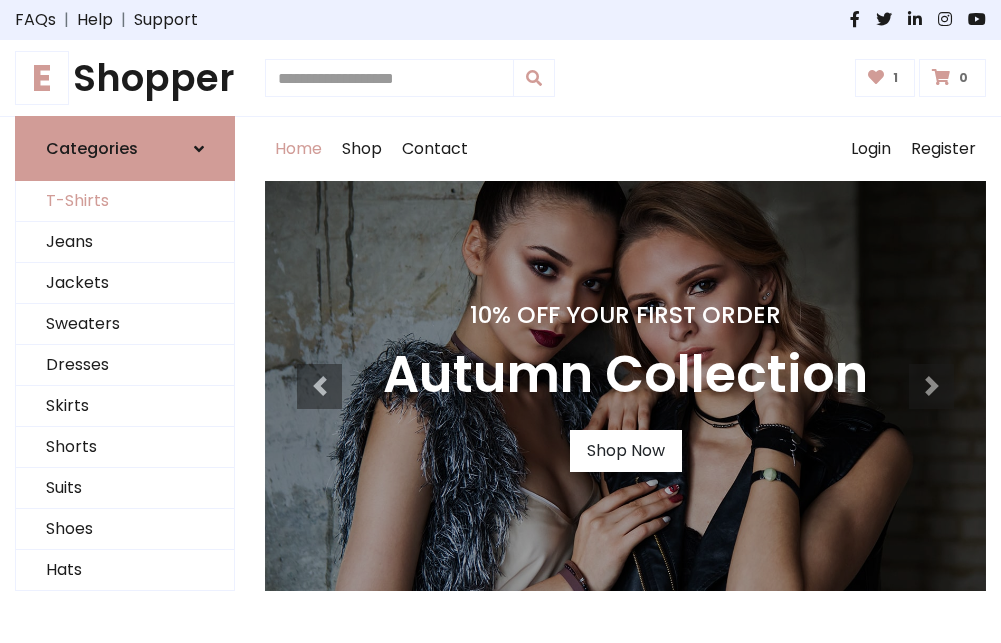 click on "T-Shirts" at bounding box center [125, 201] 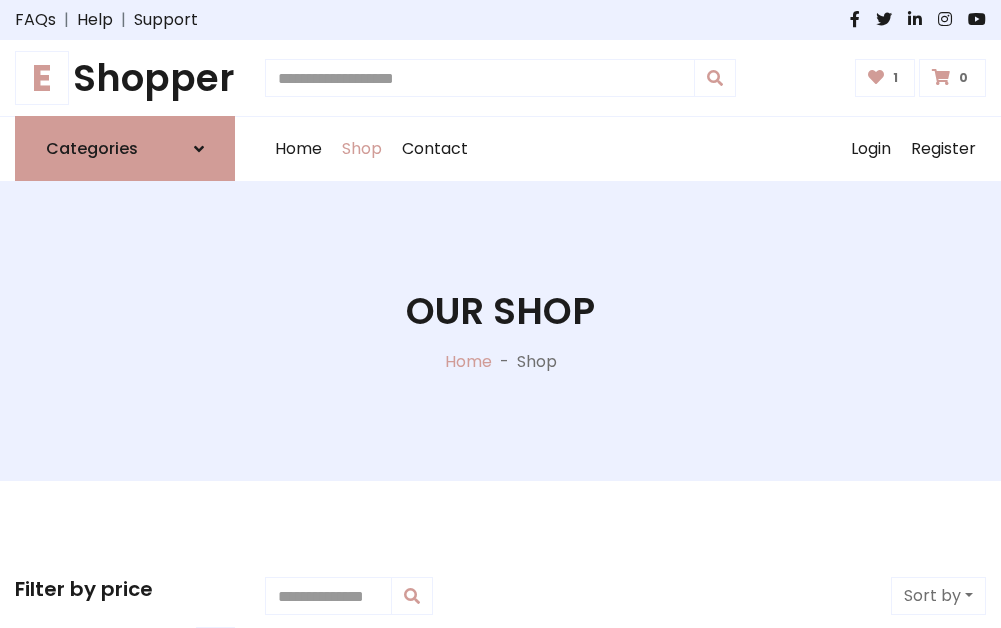 scroll, scrollTop: 0, scrollLeft: 0, axis: both 